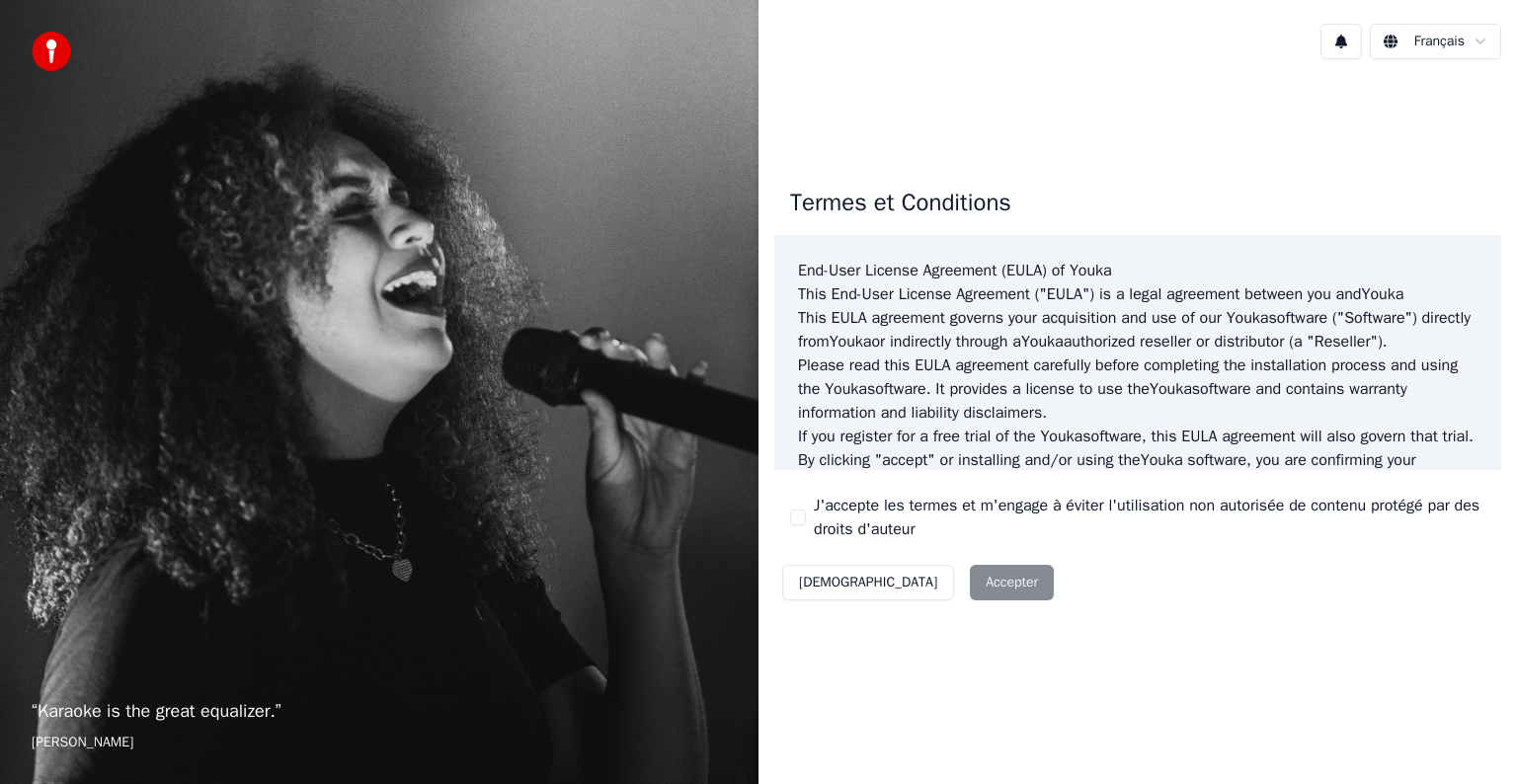scroll, scrollTop: 0, scrollLeft: 0, axis: both 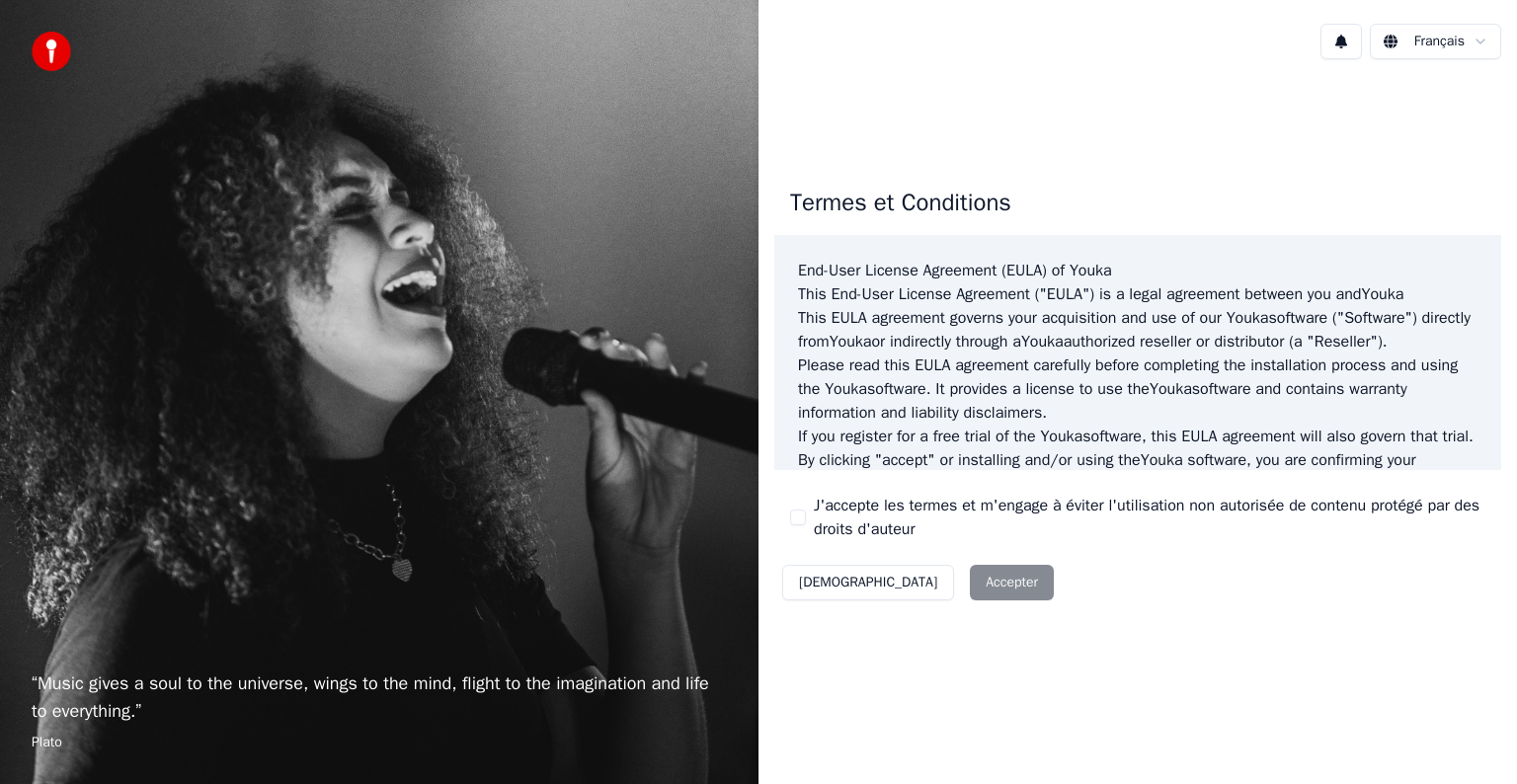 click on "Décliner Accepter" at bounding box center [918, 583] 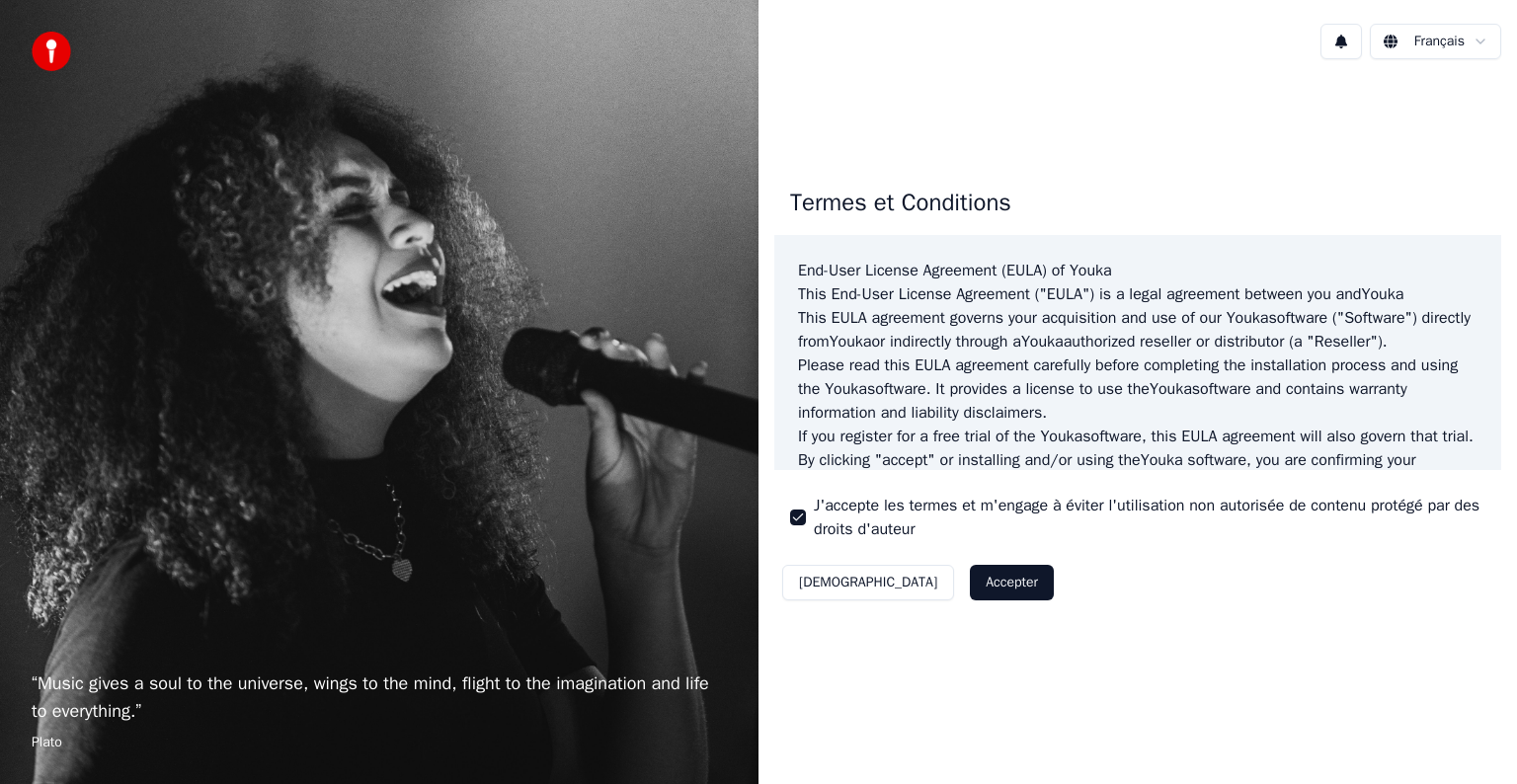 click on "Accepter" at bounding box center [1011, 583] 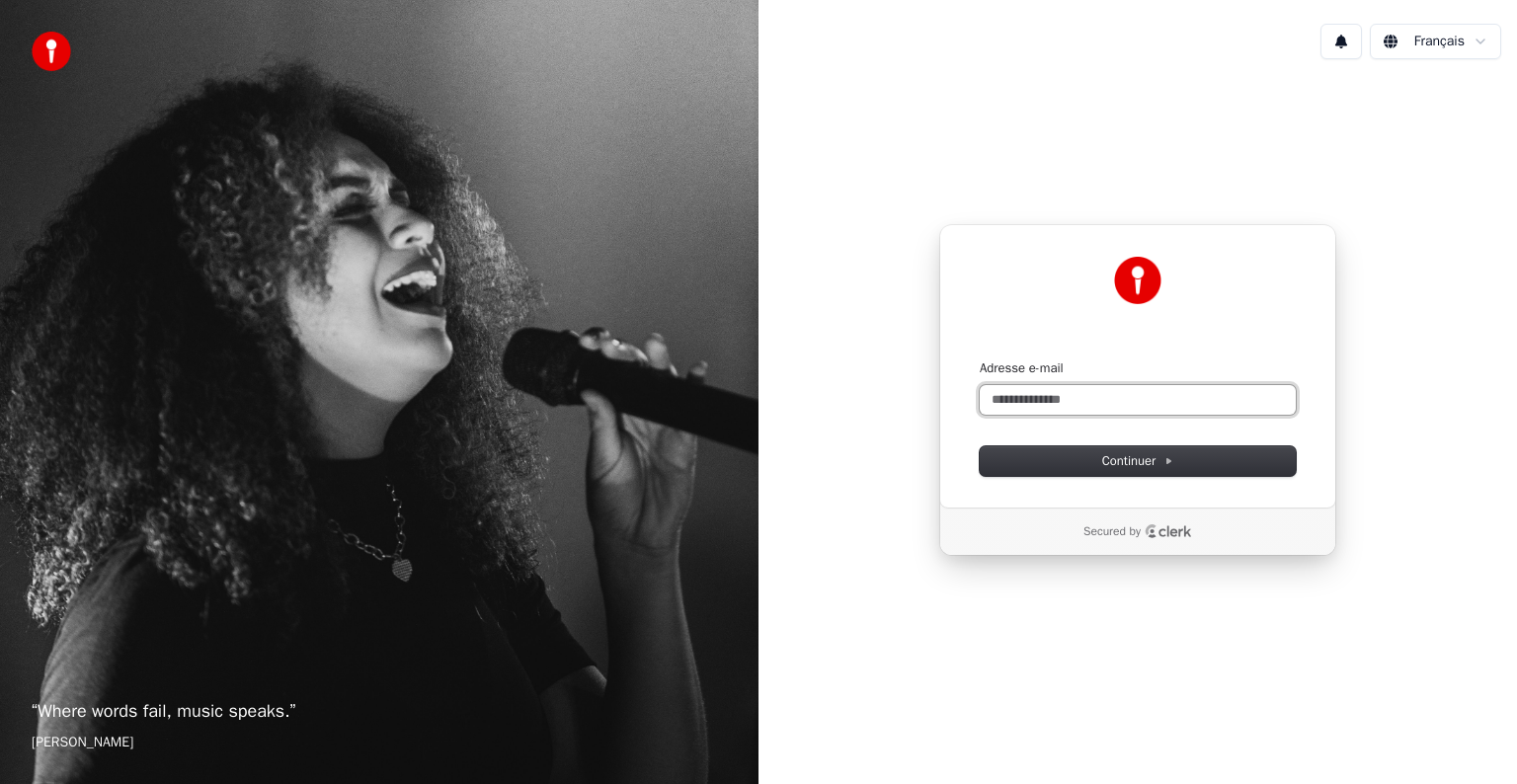 click on "Adresse e-mail" at bounding box center [1138, 400] 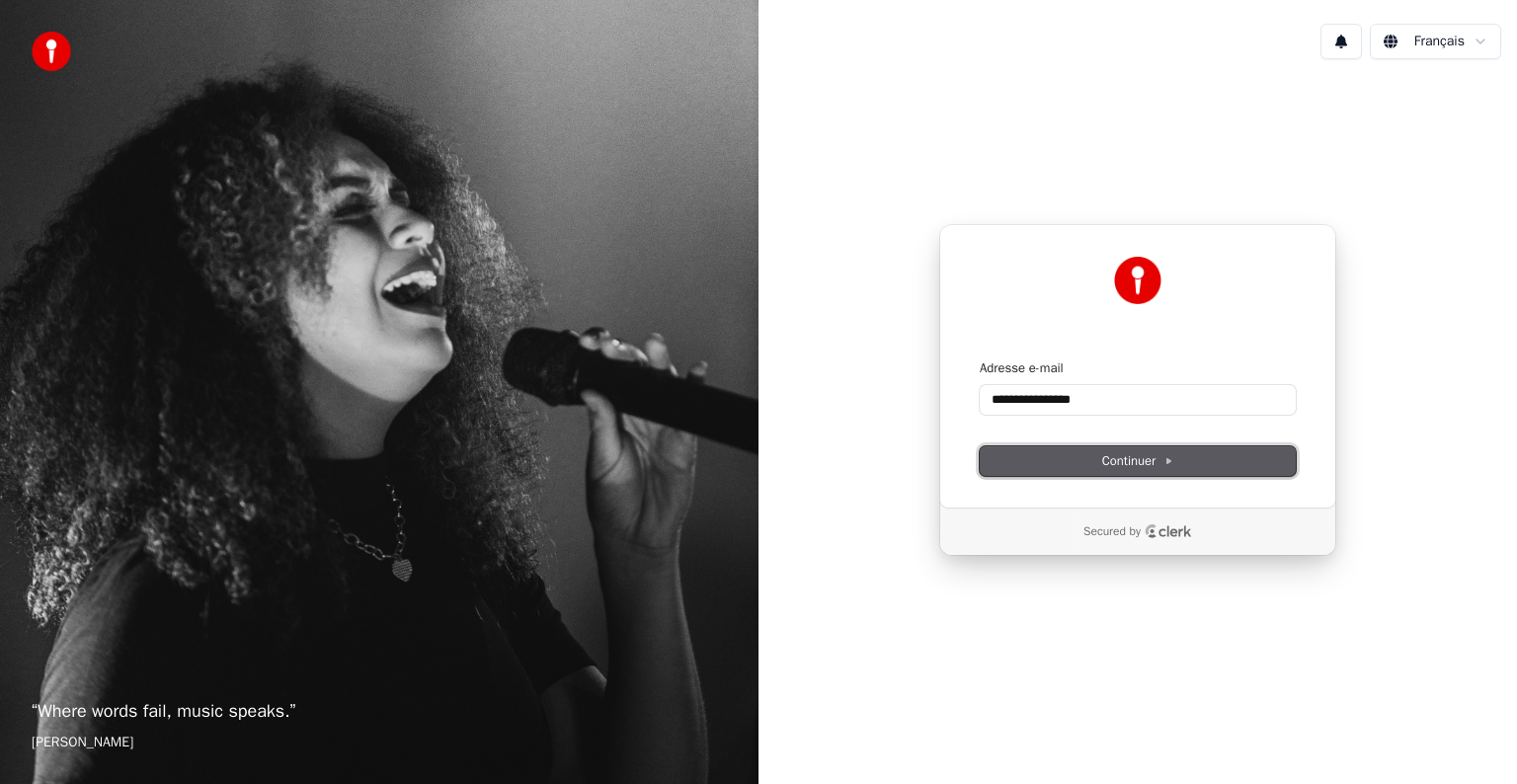 click on "Continuer" at bounding box center (1138, 461) 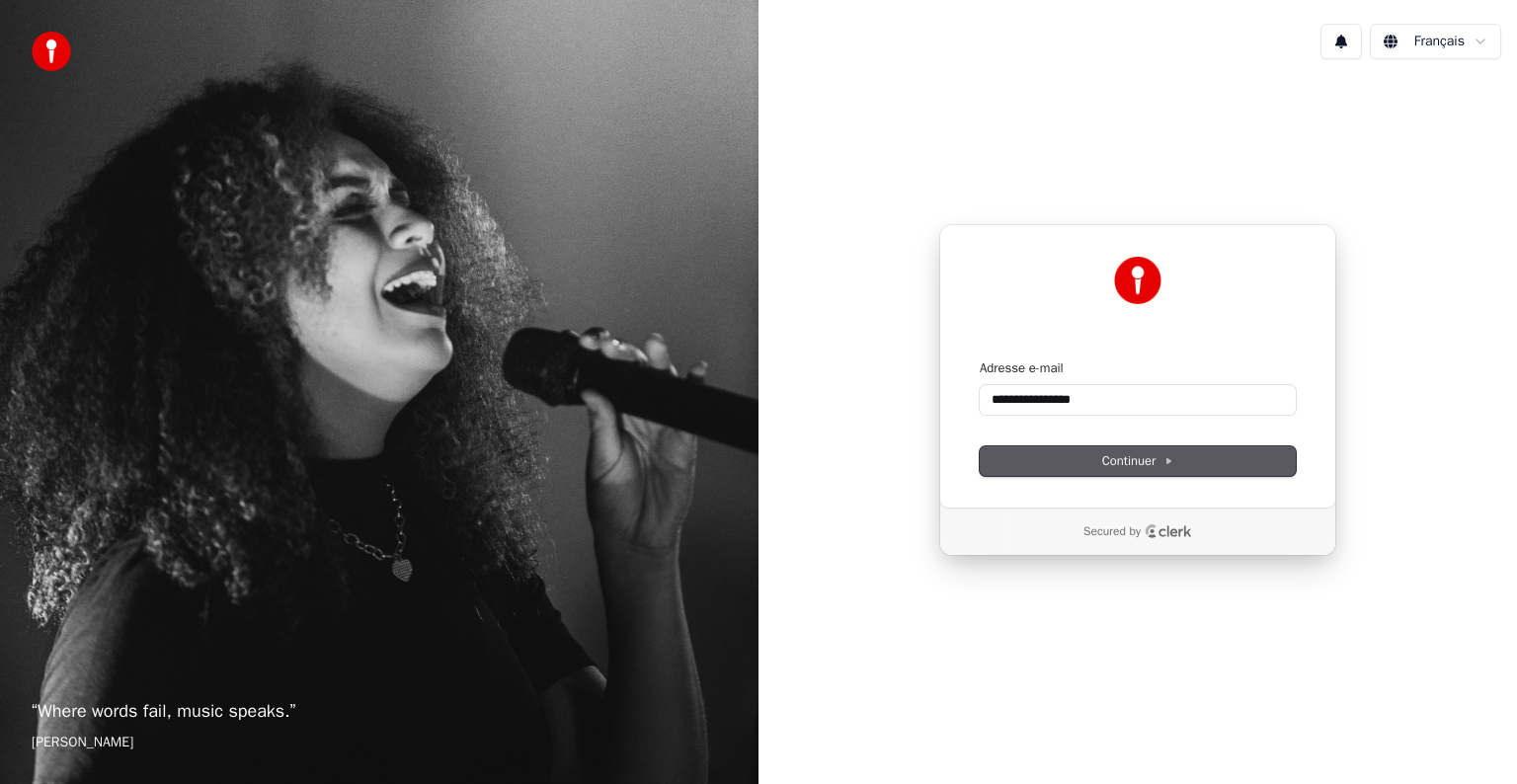 type on "**********" 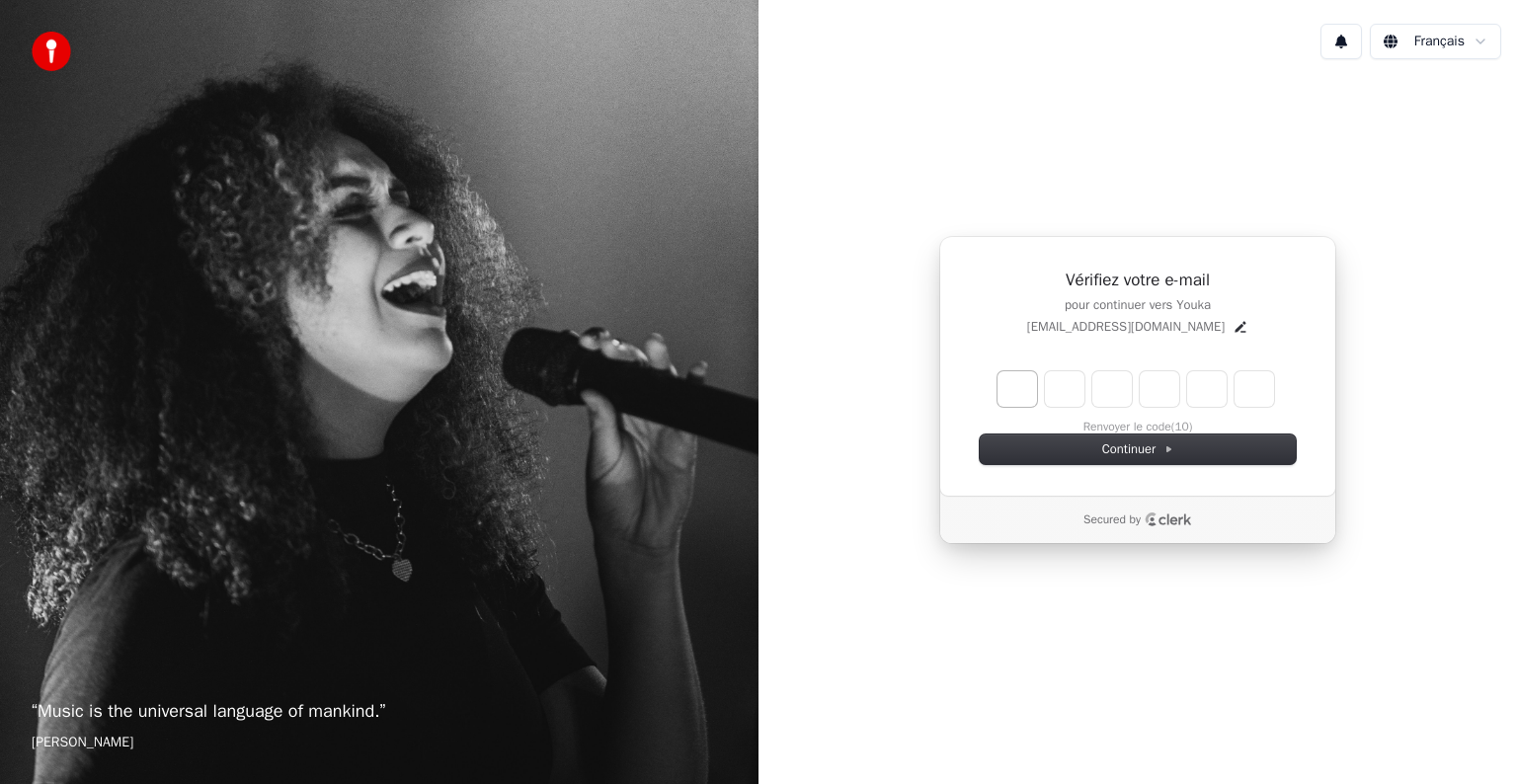 type on "******" 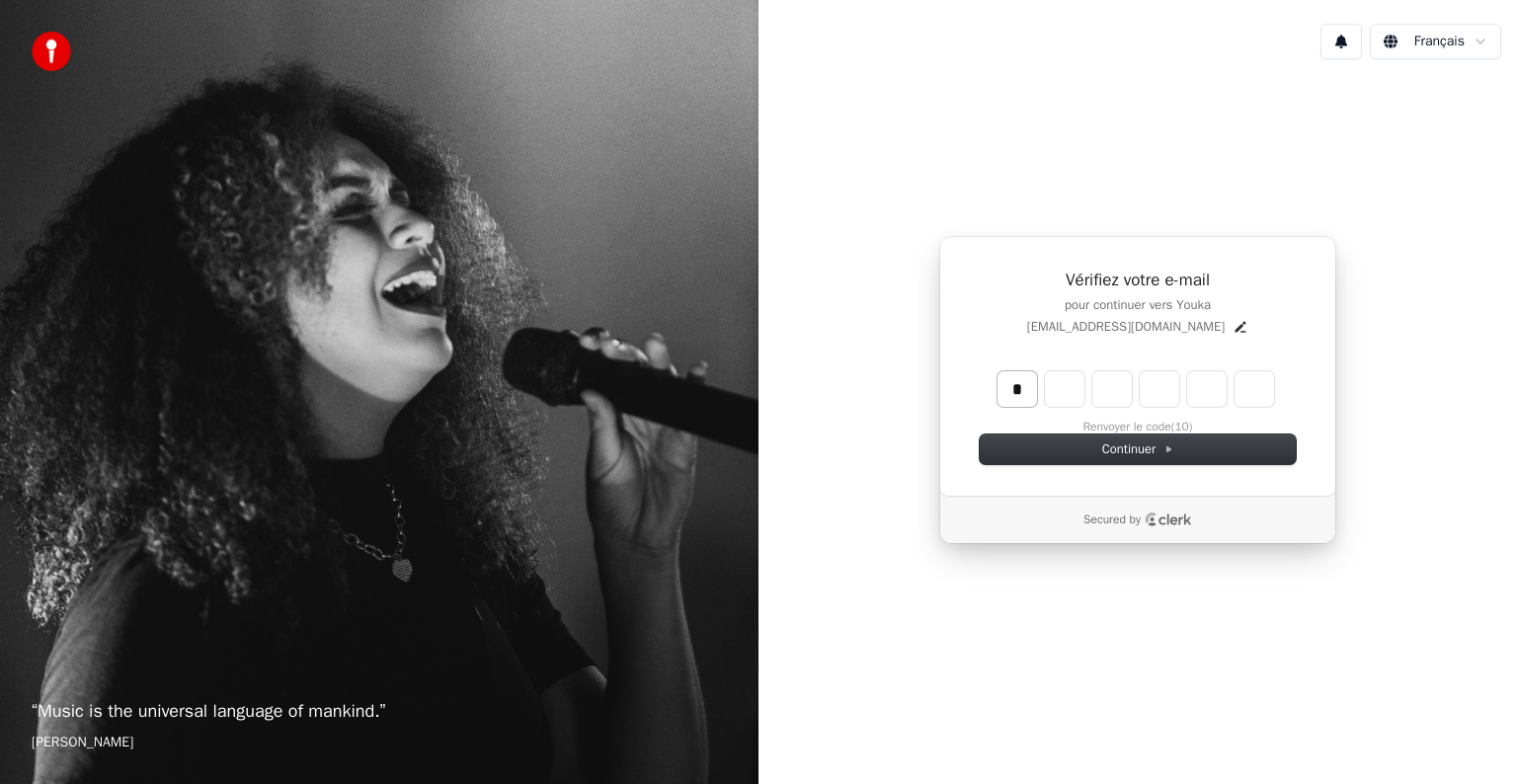 type on "*" 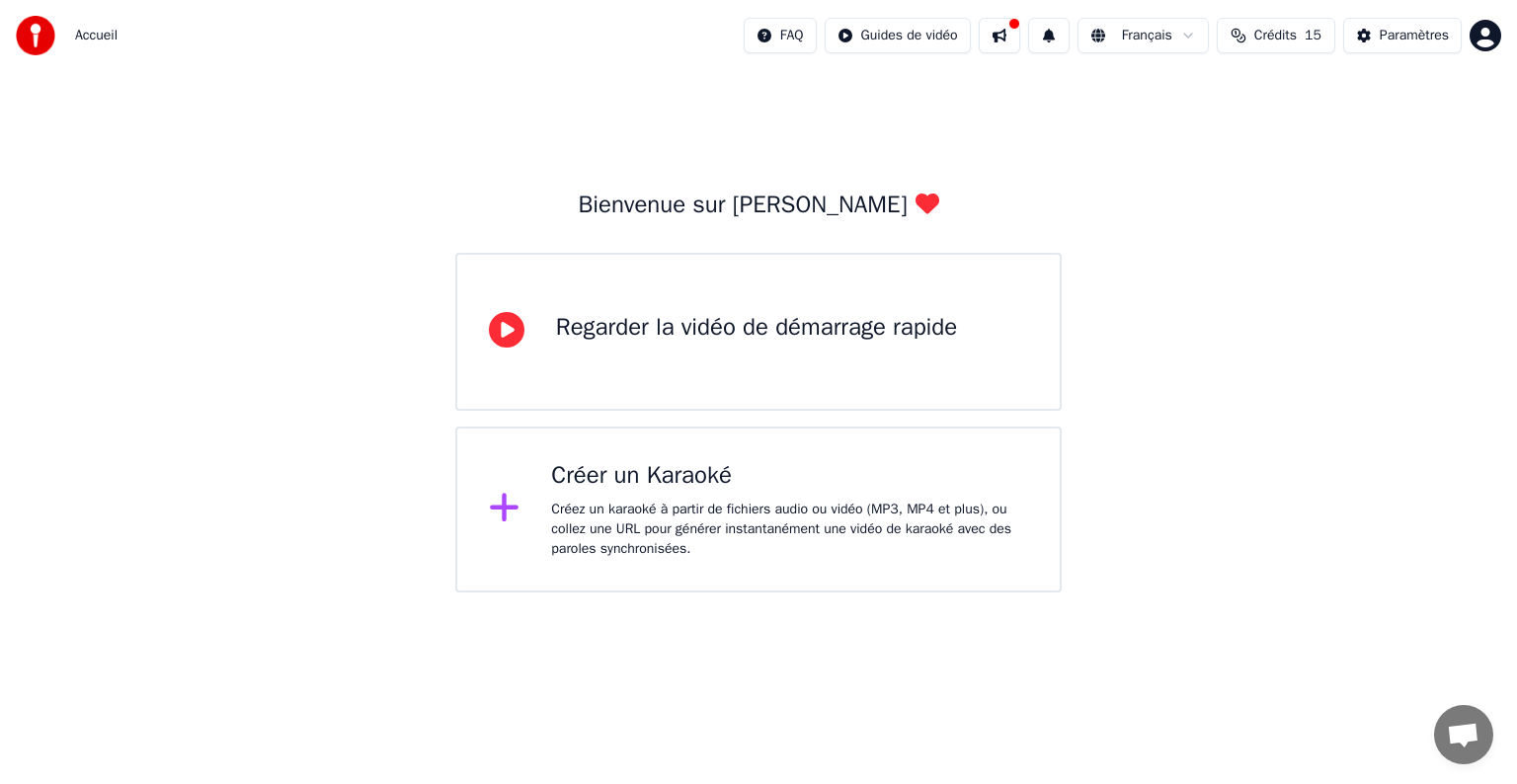 click on "Créer un Karaoké Créez un karaoké à partir de fichiers audio ou vidéo (MP3, MP4 et plus), ou collez une URL pour générer instantanément une vidéo de karaoké avec des paroles synchronisées." at bounding box center [789, 510] 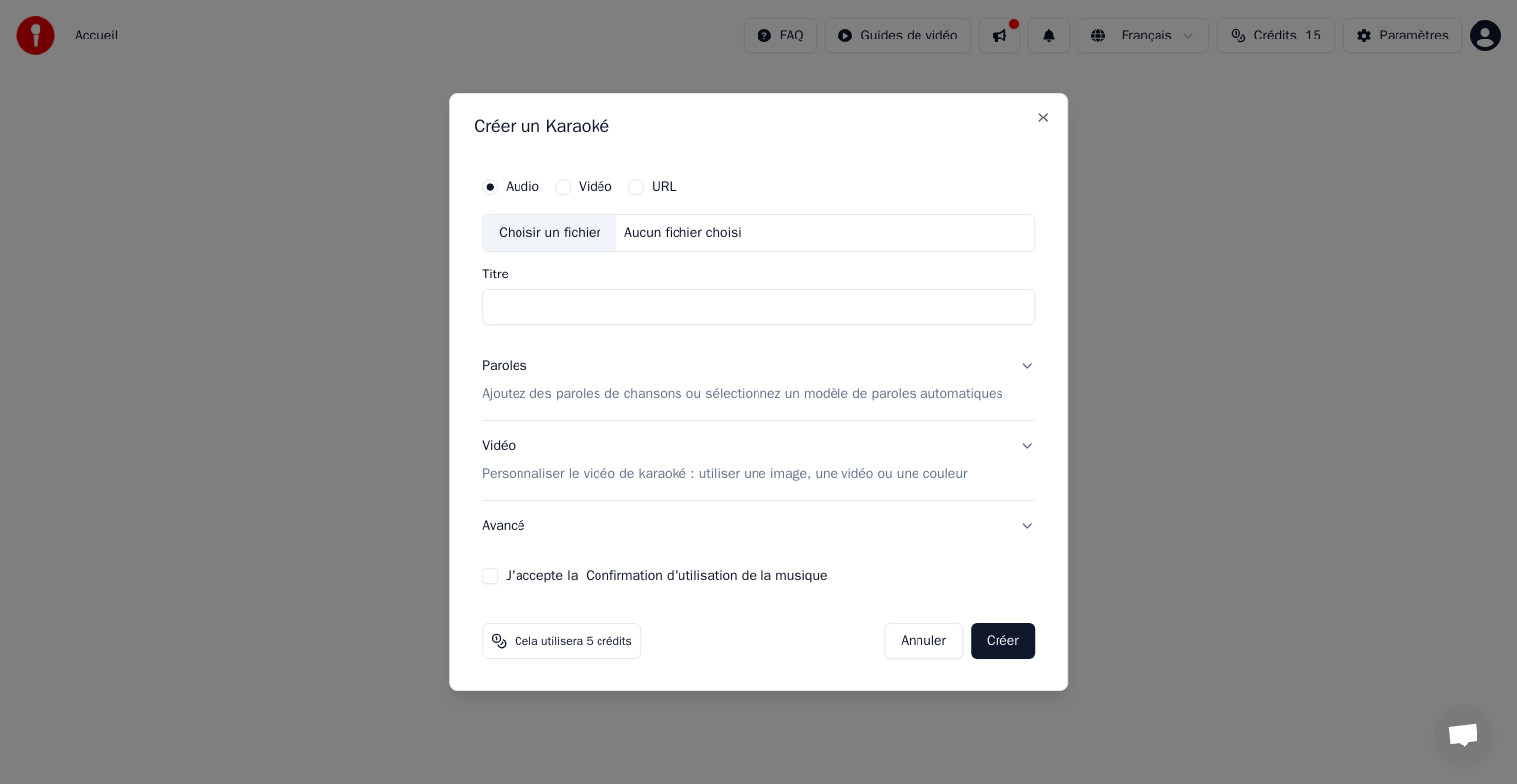 click on "Titre" at bounding box center (758, 307) 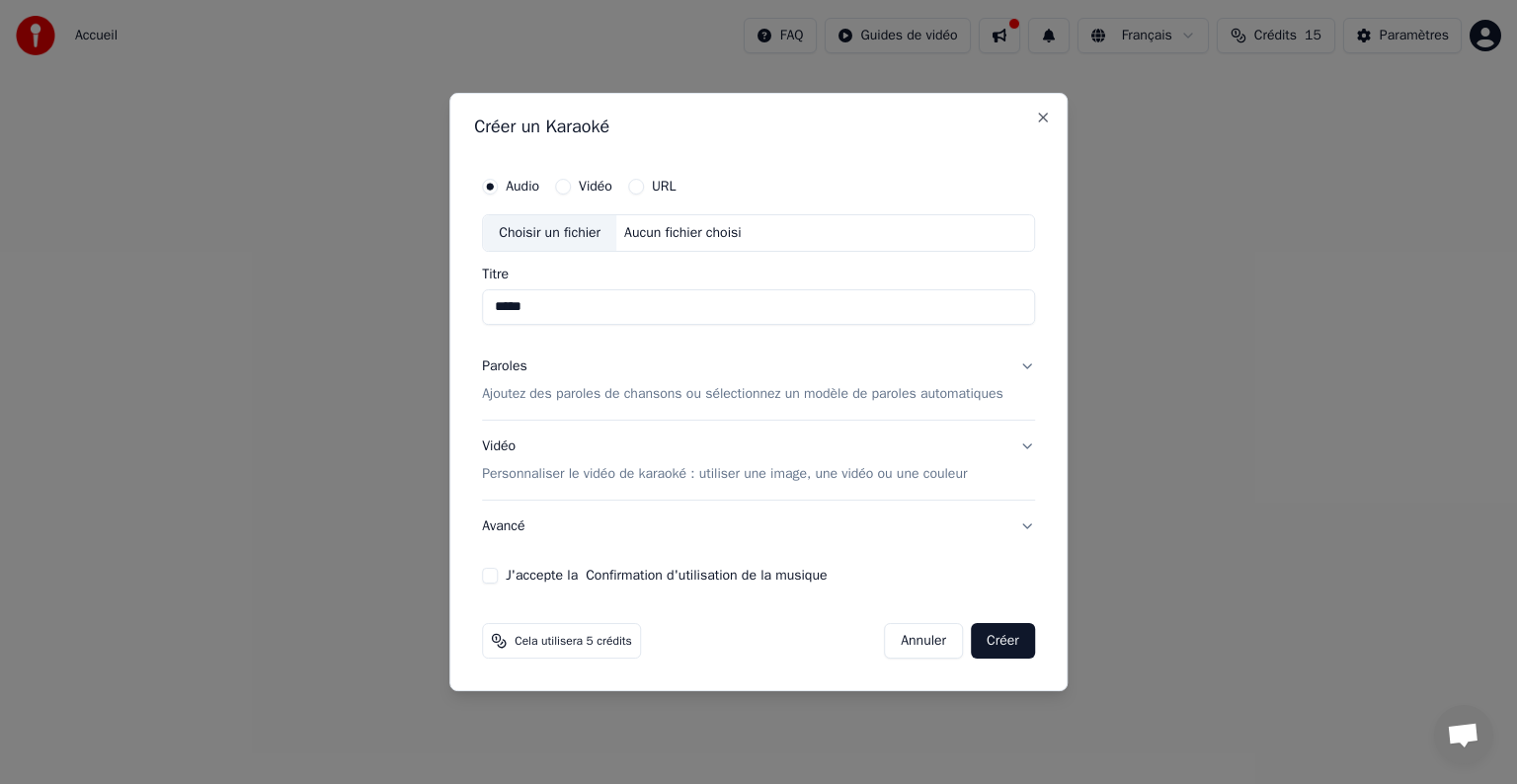 type on "*****" 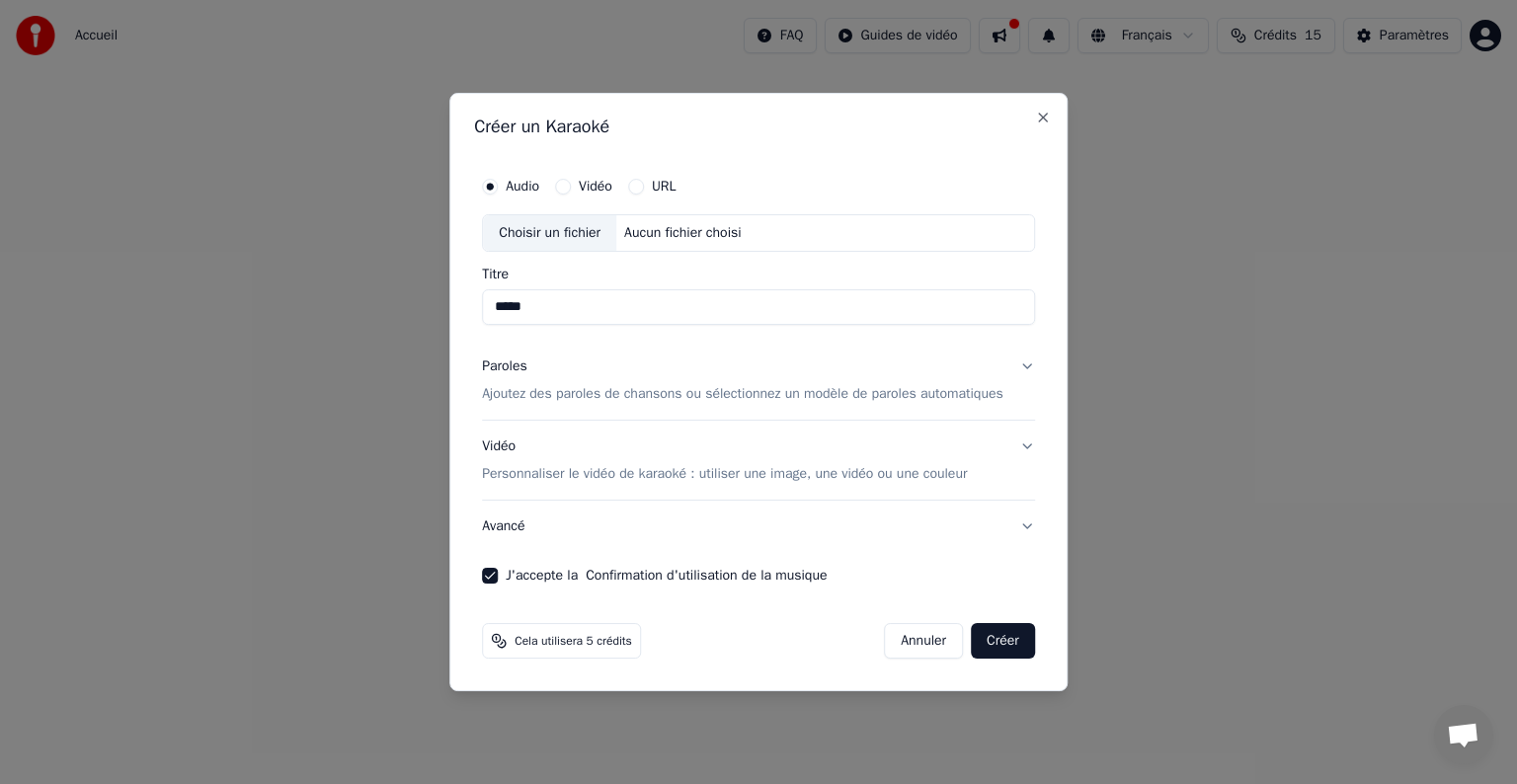click on "Choisir un fichier" at bounding box center [549, 233] 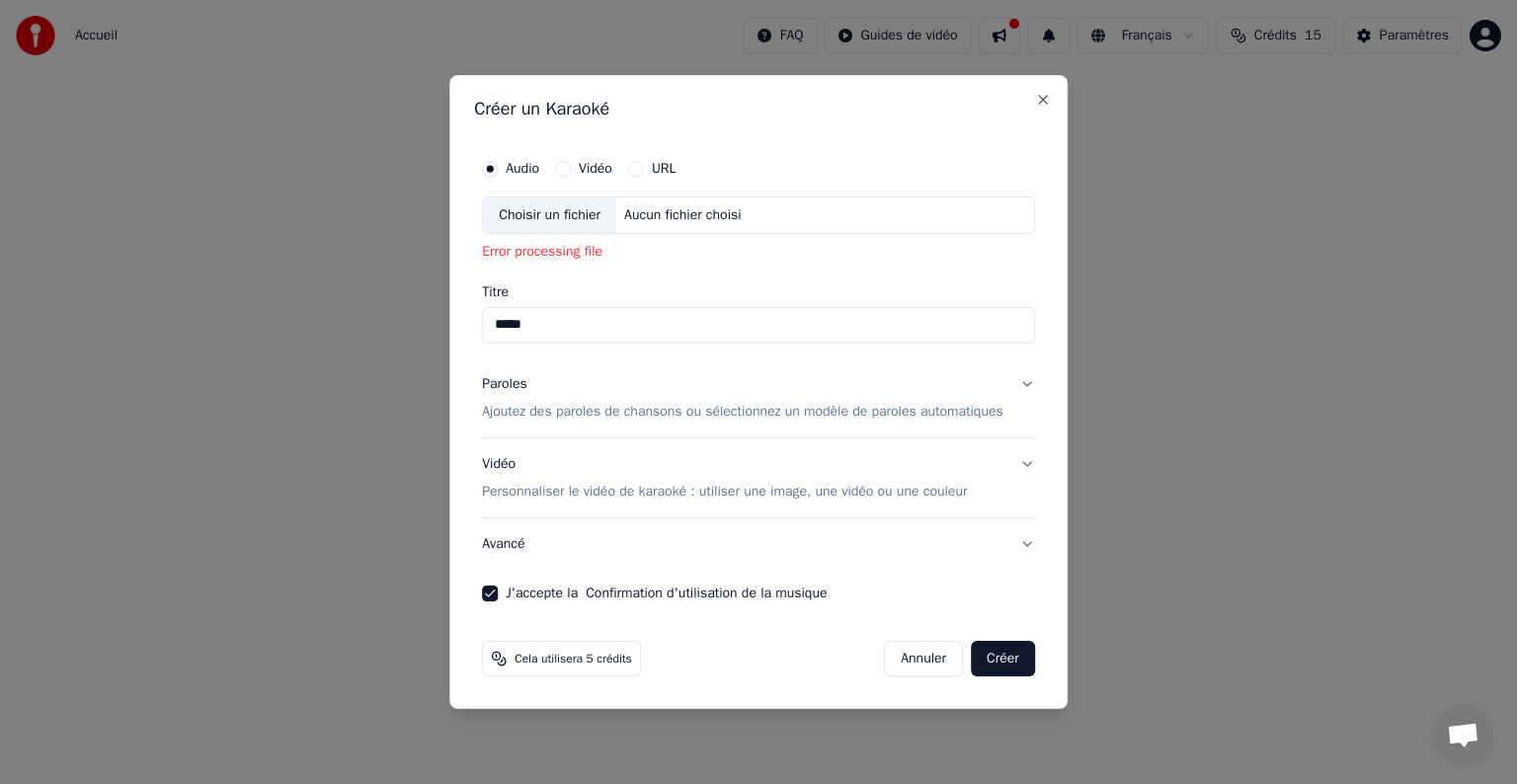 click on "Choisir un fichier" at bounding box center (549, 215) 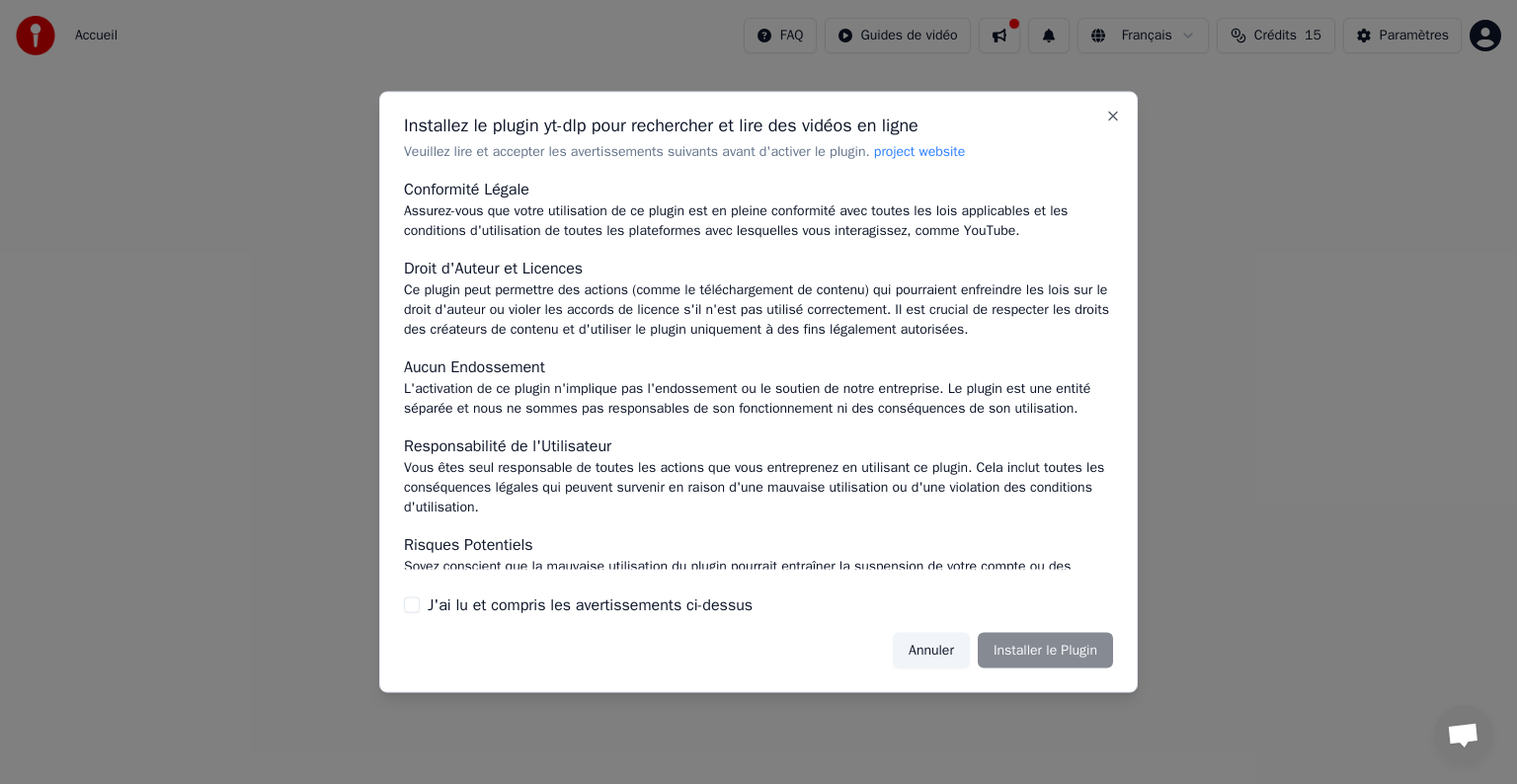click on "Annuler" at bounding box center [931, 650] 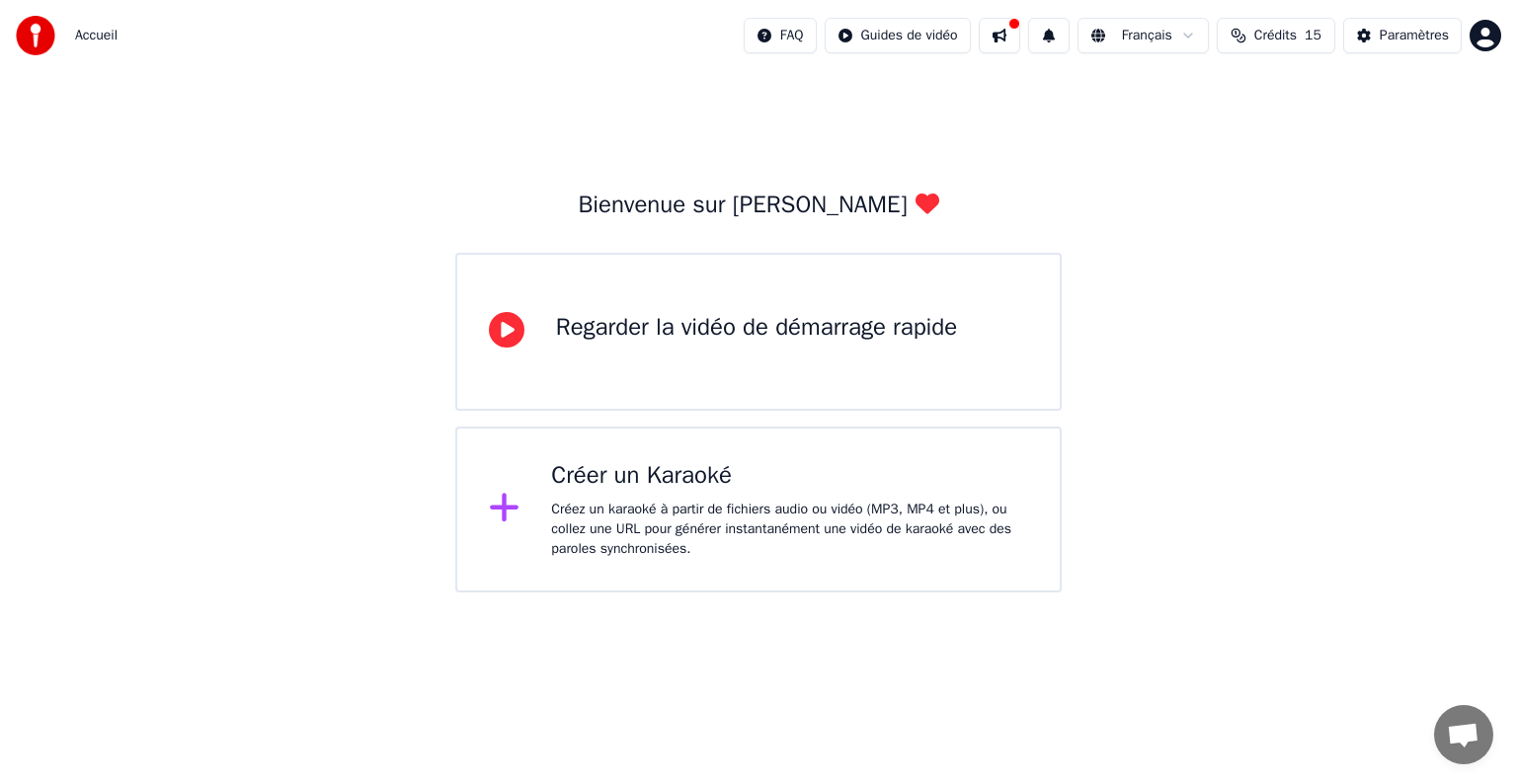 click on "Créer un Karaoké Créez un karaoké à partir de fichiers audio ou vidéo (MP3, MP4 et plus), ou collez une URL pour générer instantanément une vidéo de karaoké avec des paroles synchronisées." at bounding box center (789, 510) 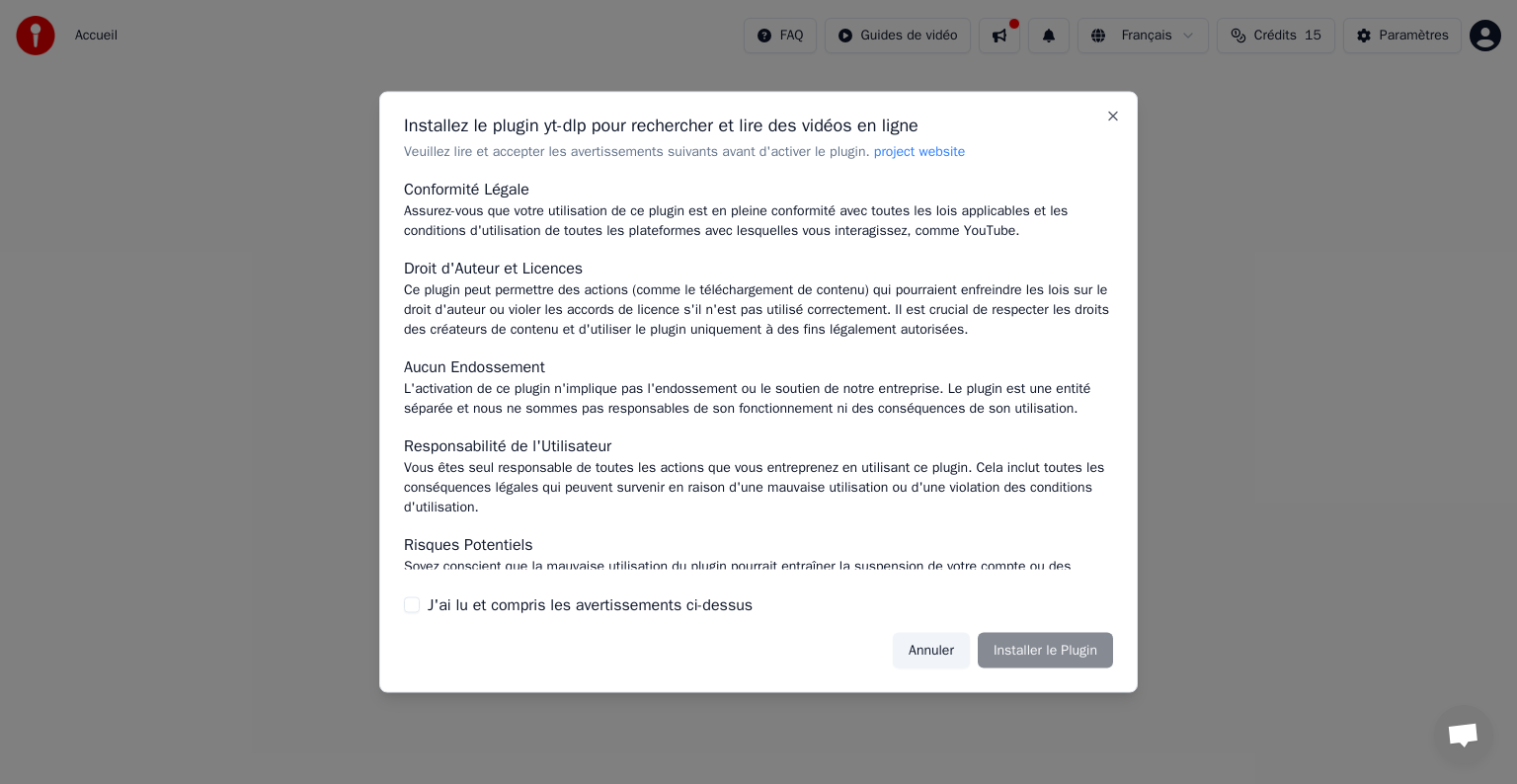 click on "J'ai lu et compris les avertissements ci-dessus" at bounding box center (412, 604) 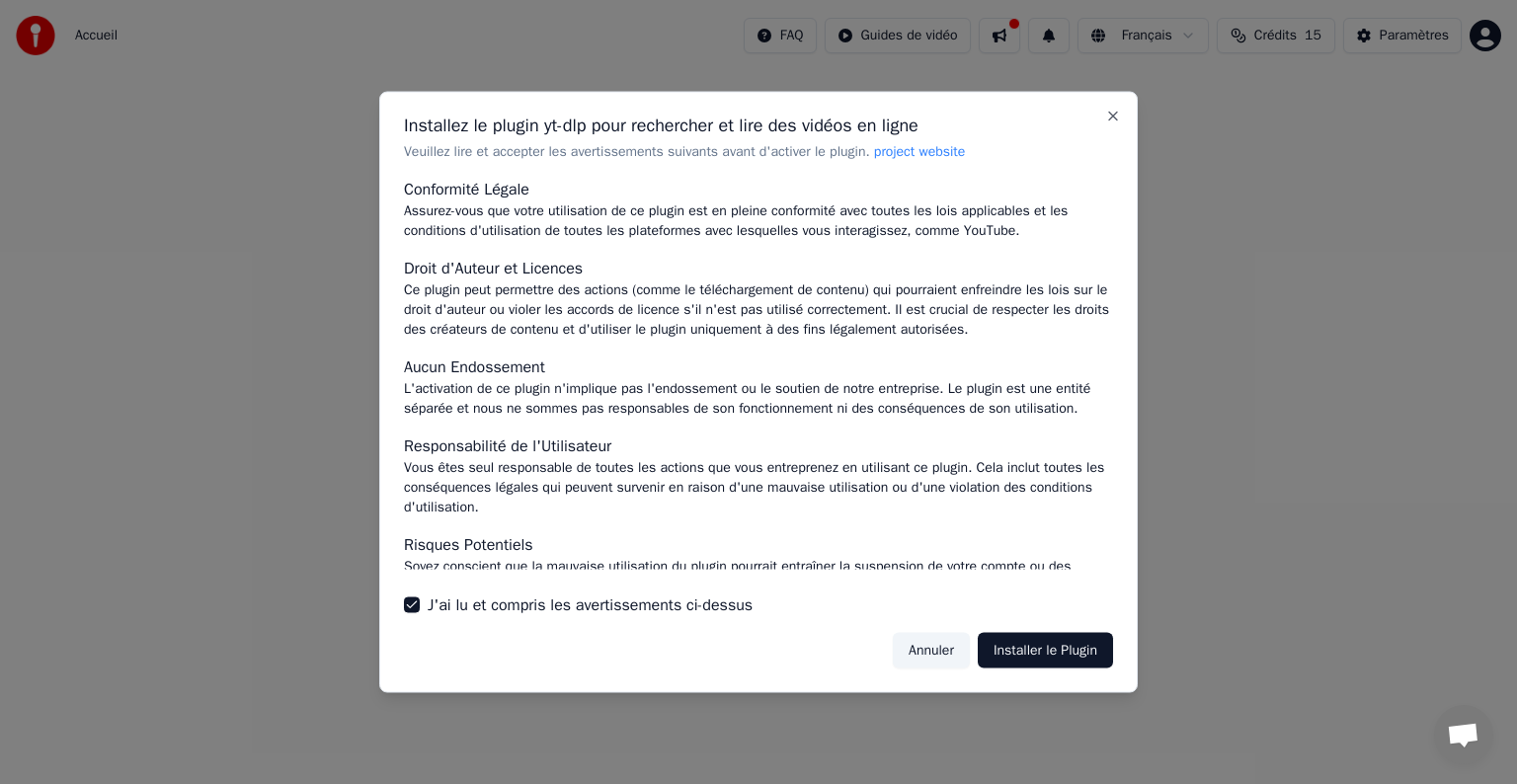 click on "Installer le Plugin" at bounding box center [1045, 650] 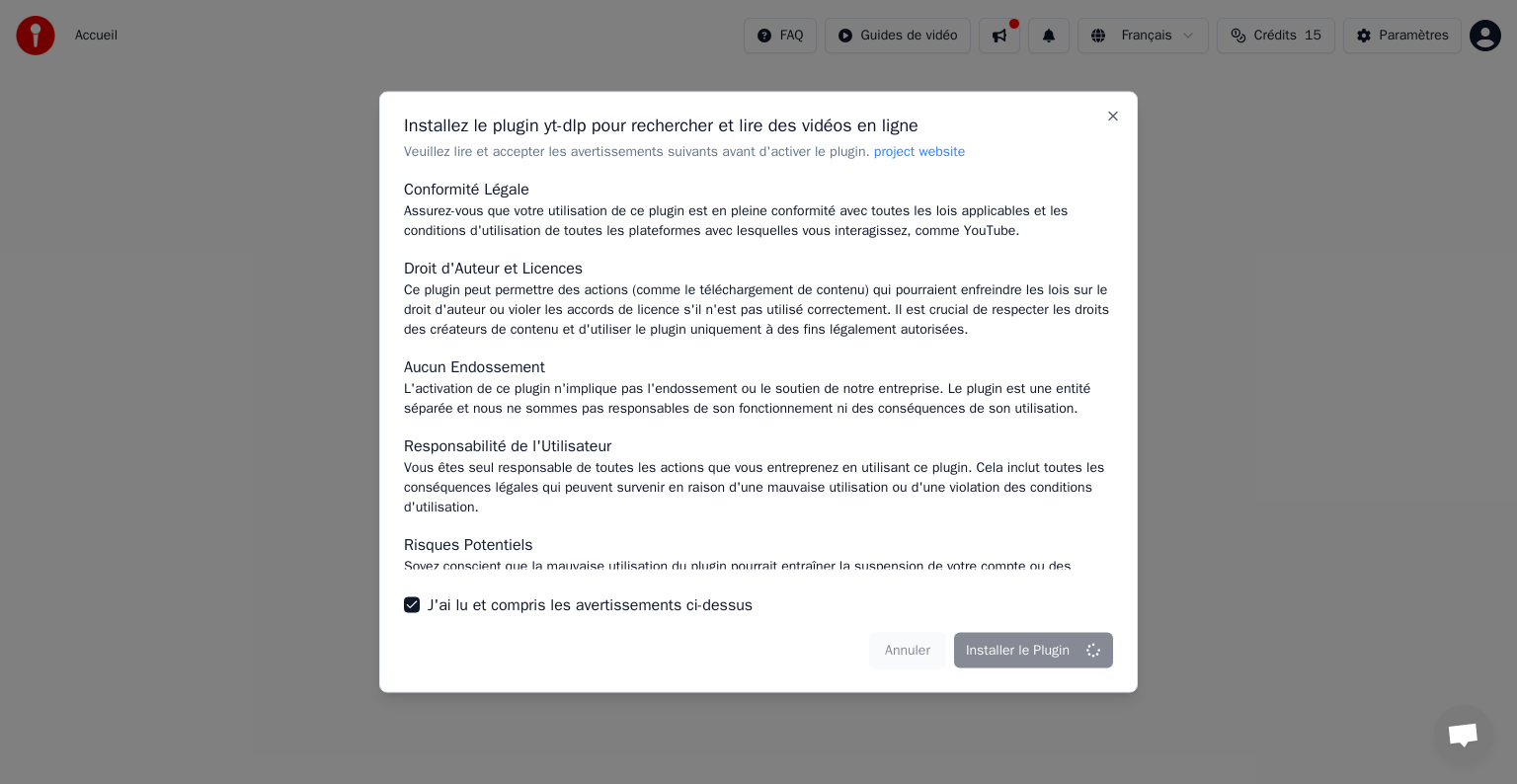 click on "Annuler Installer le Plugin" at bounding box center (991, 650) 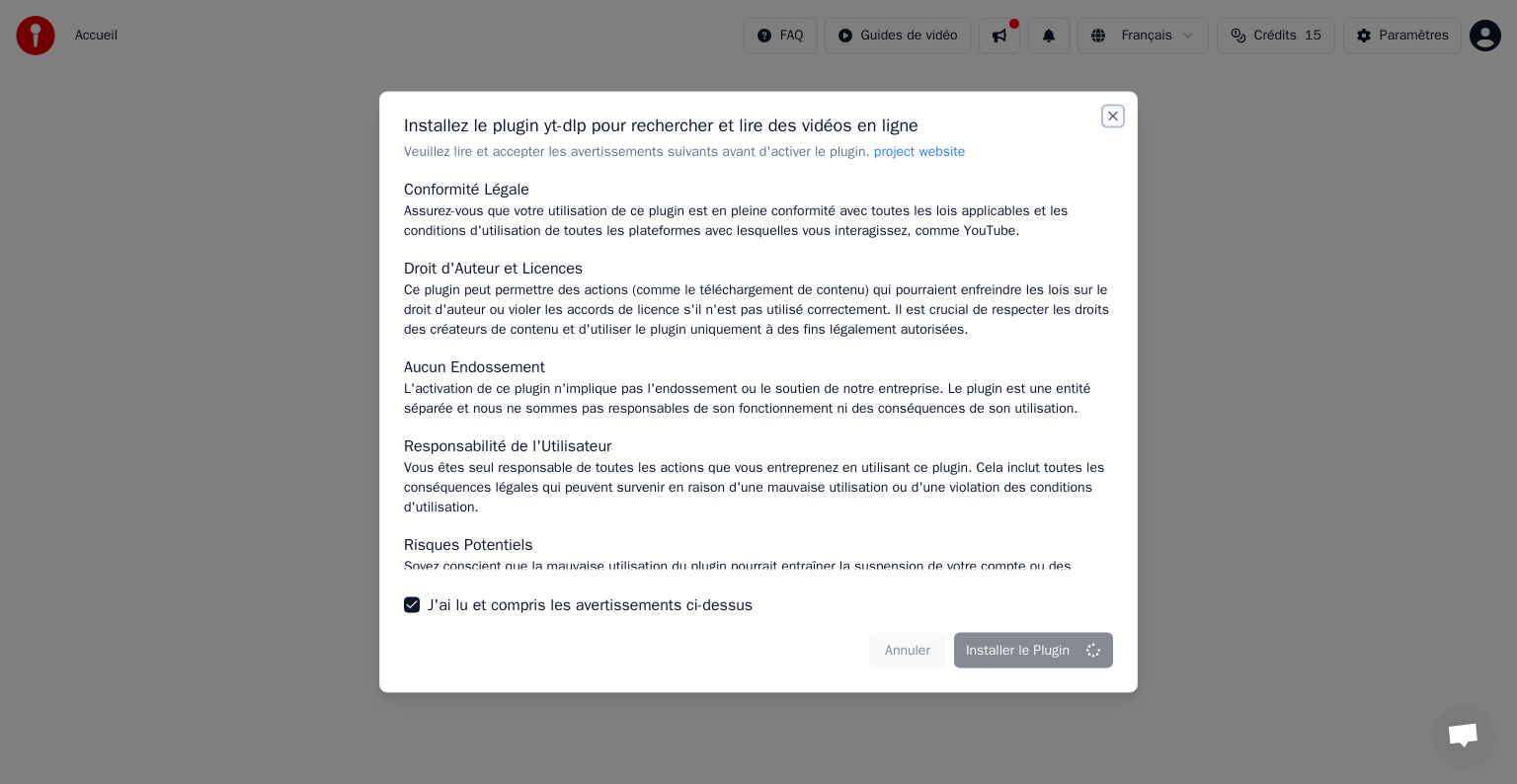 click on "Close" at bounding box center [1113, 117] 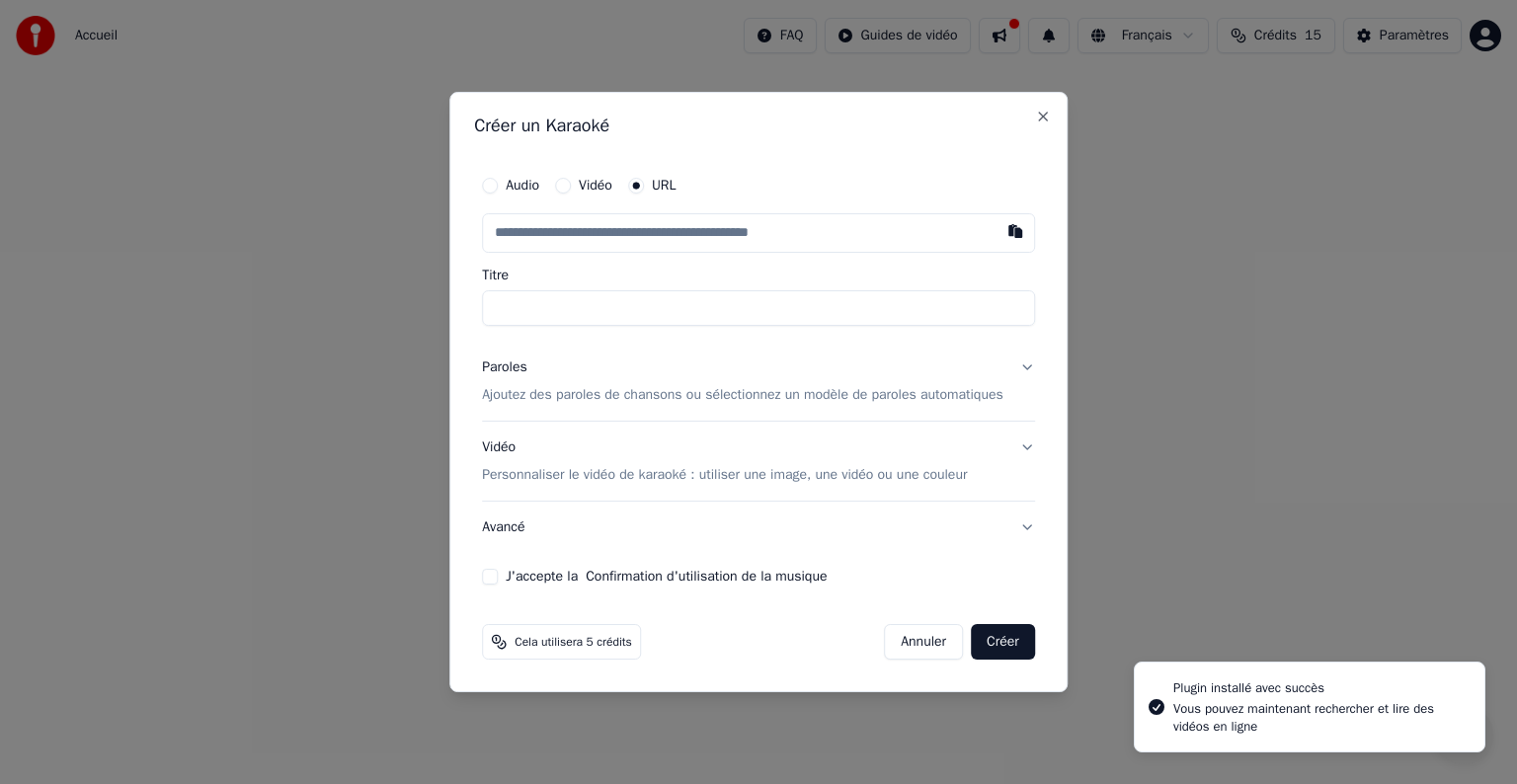 click on "Audio" at bounding box center (490, 186) 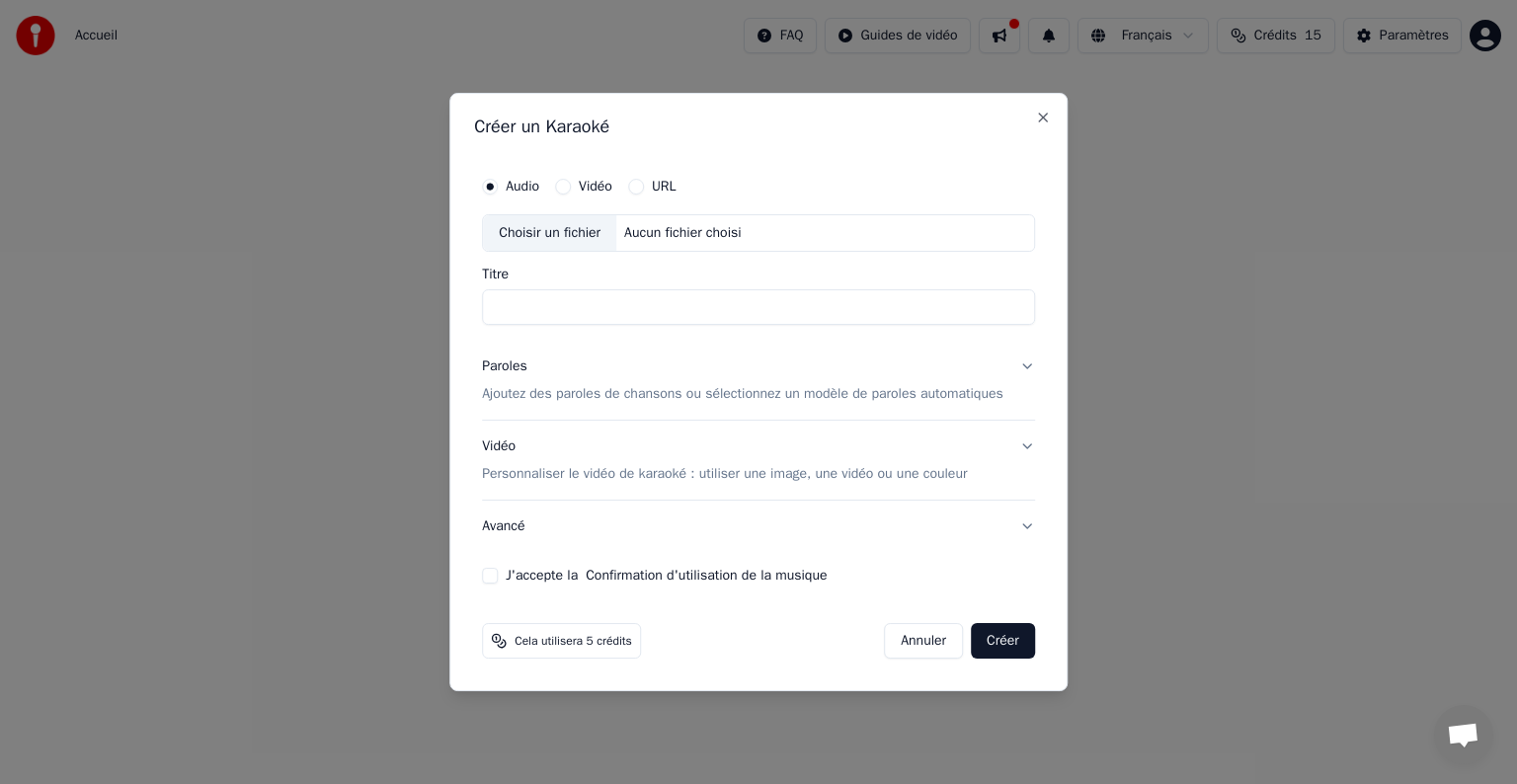click on "Choisir un fichier" at bounding box center [549, 233] 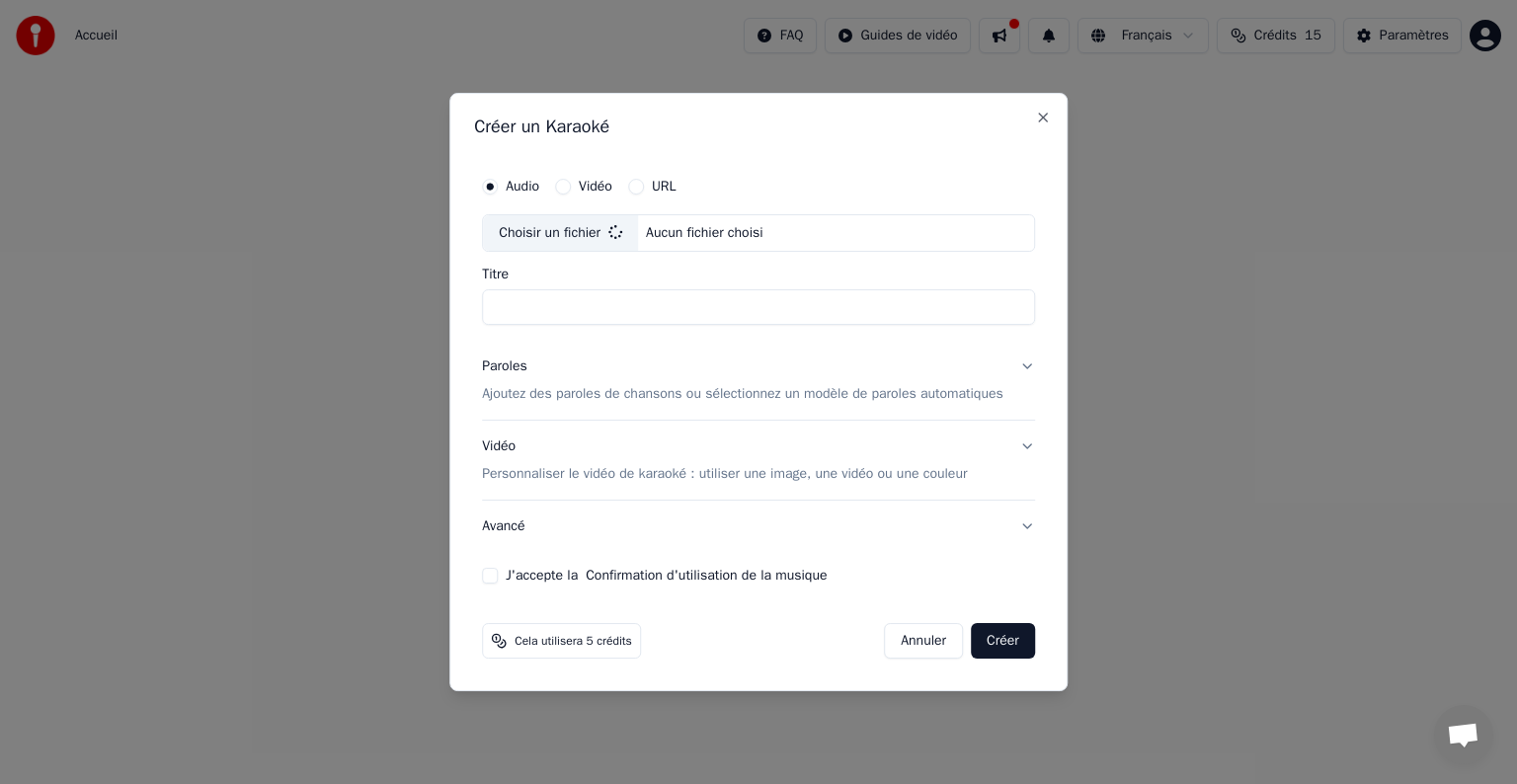 type on "**********" 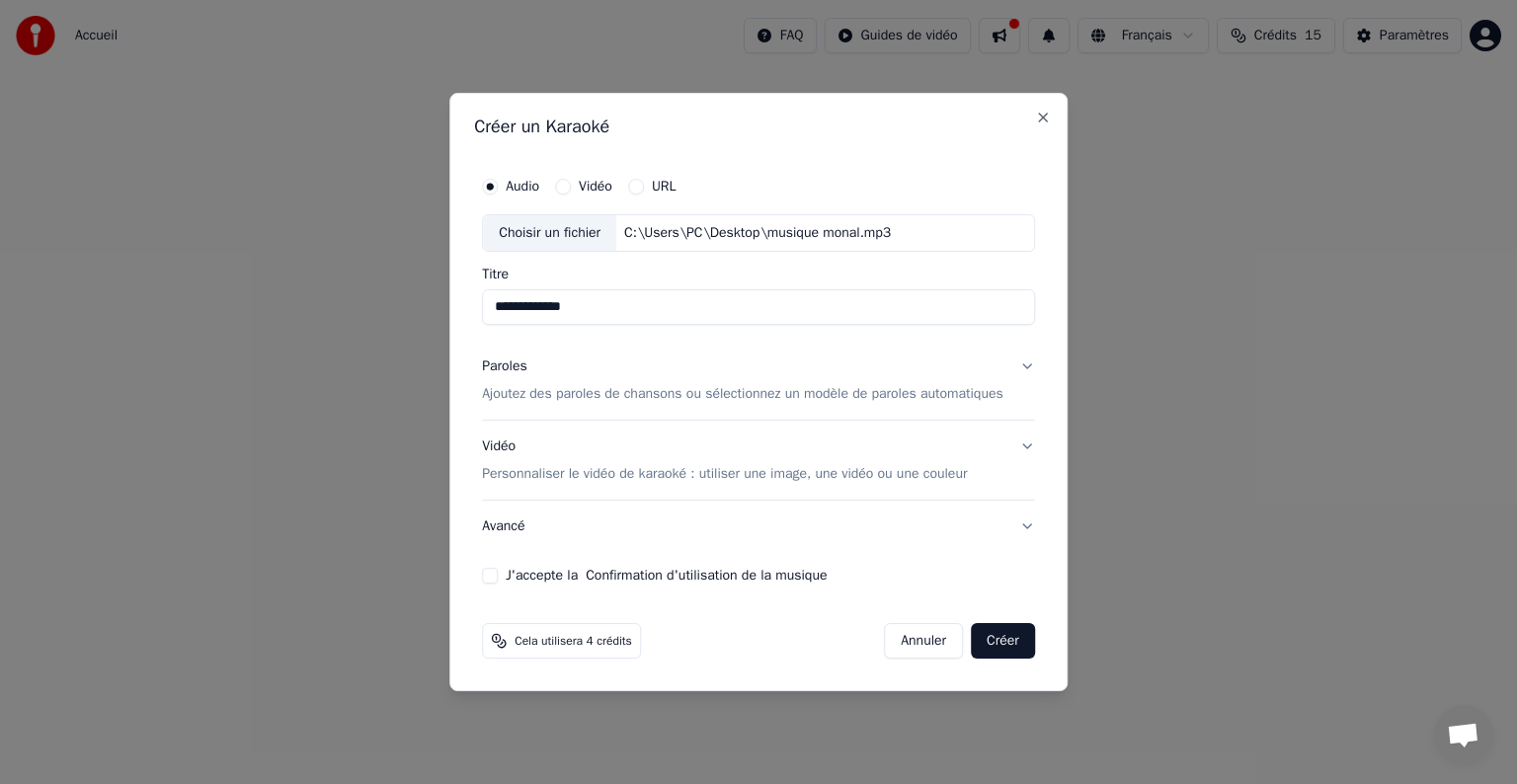 click on "J'accepte la   Confirmation d'utilisation de la musique" at bounding box center (490, 576) 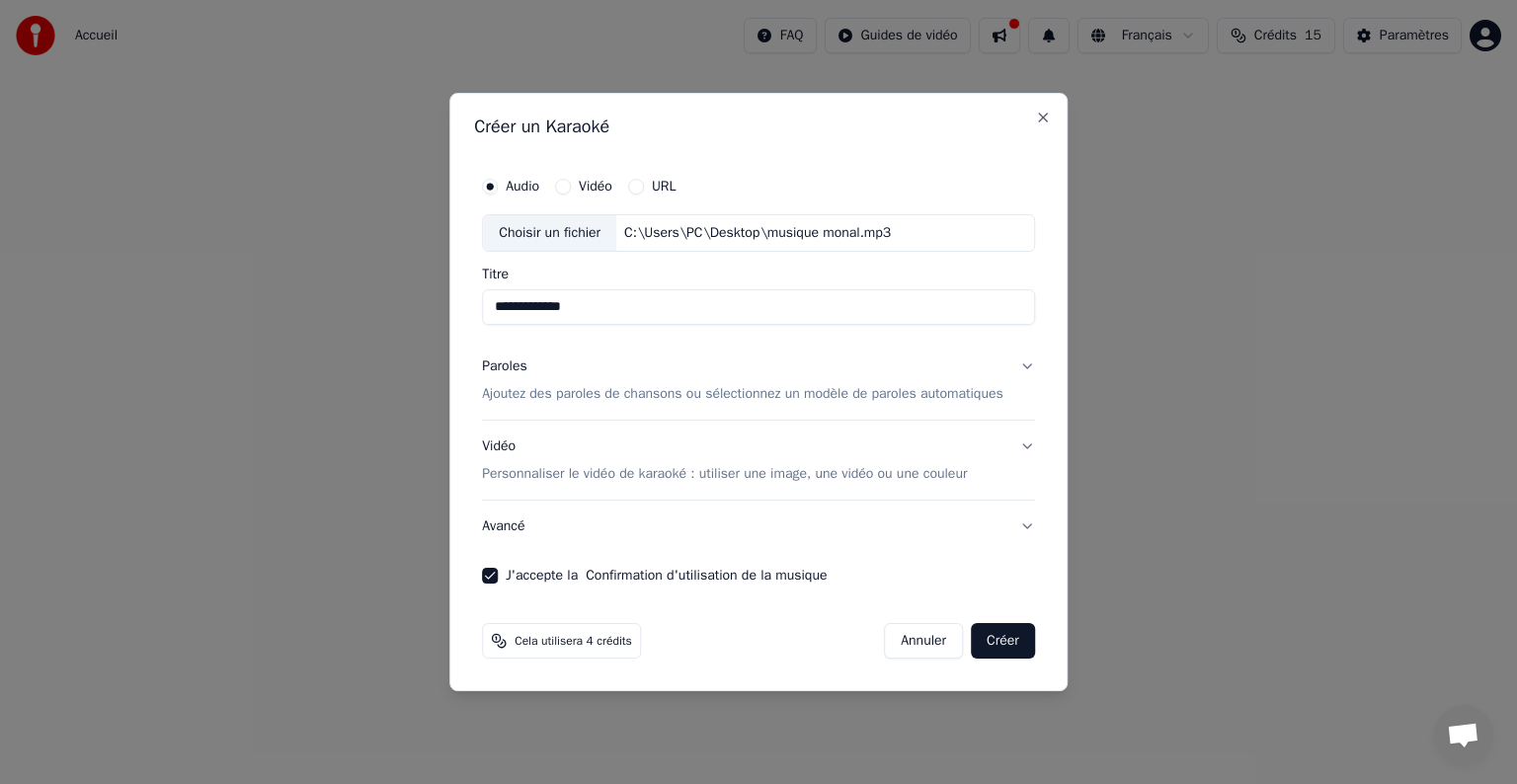 click on "Créer" at bounding box center (1002, 641) 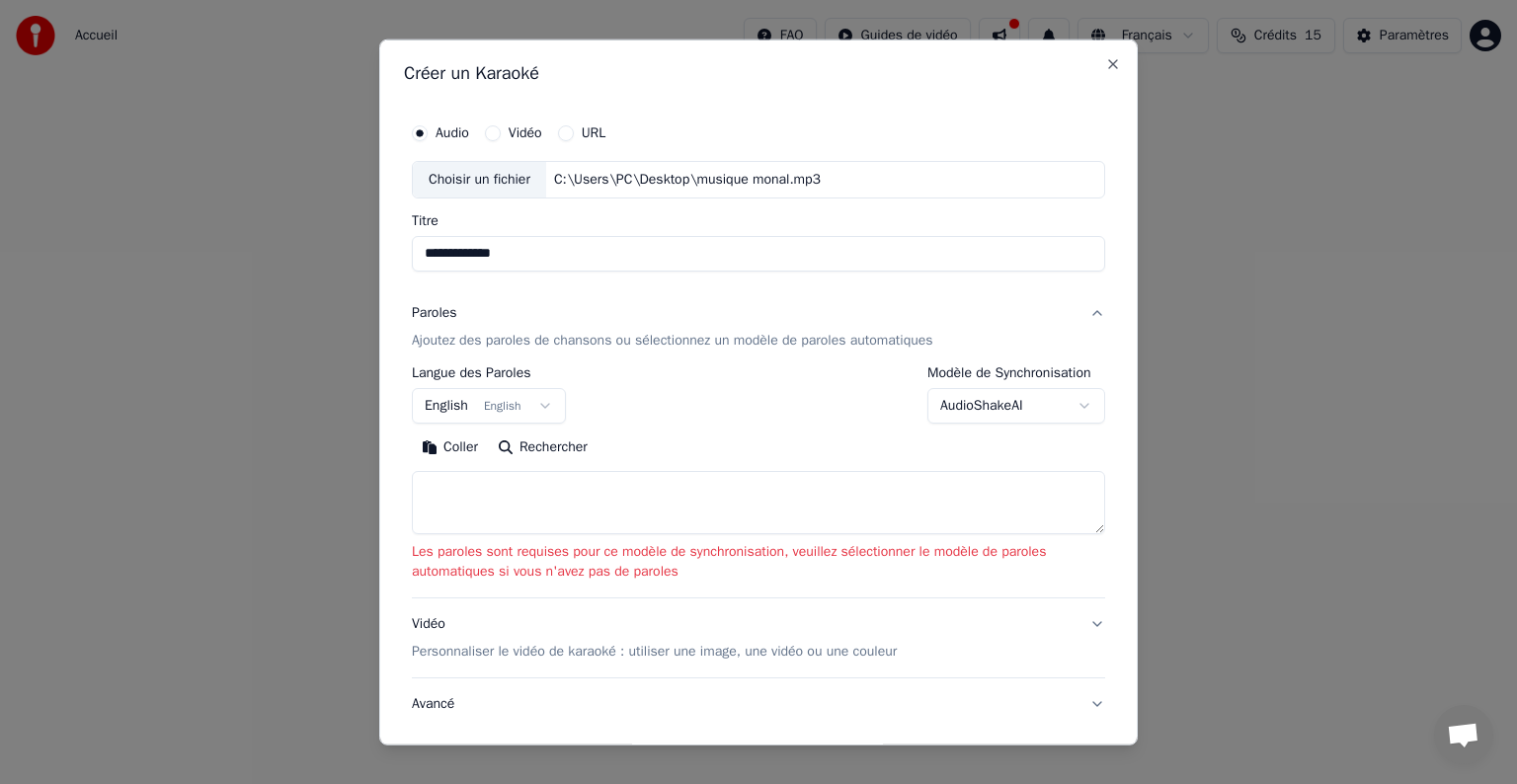 click on "English English" at bounding box center (489, 406) 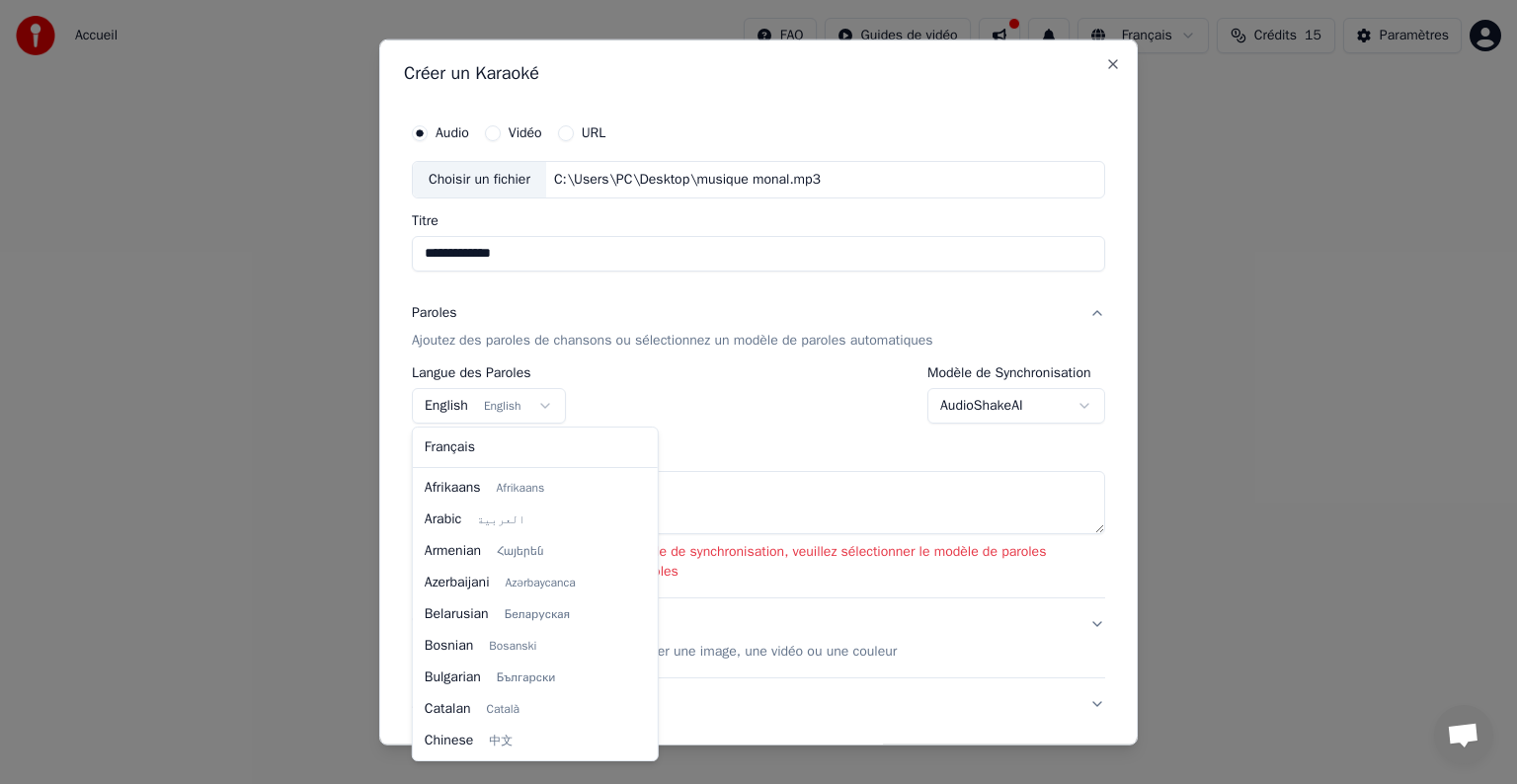 scroll, scrollTop: 158, scrollLeft: 0, axis: vertical 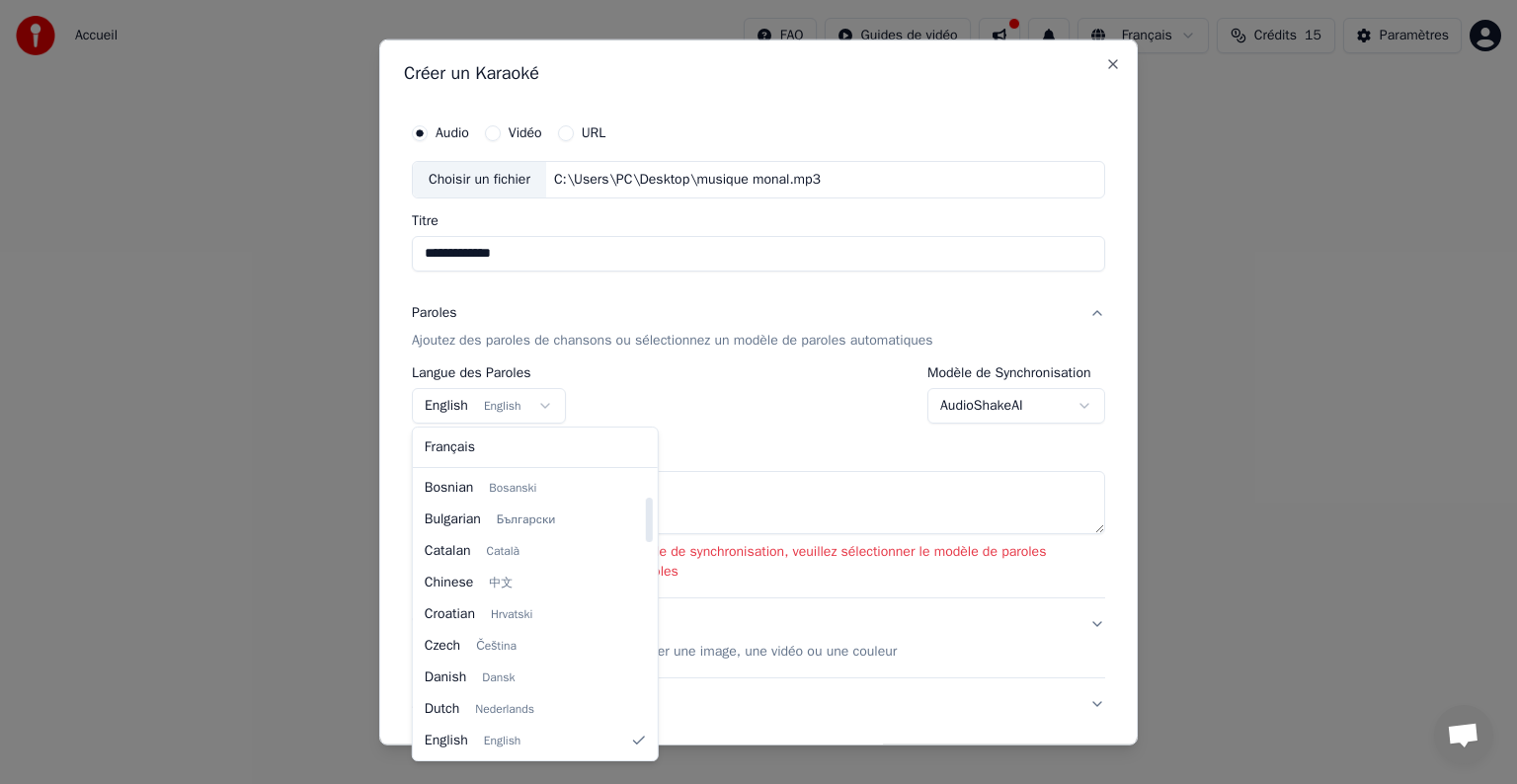 select on "**" 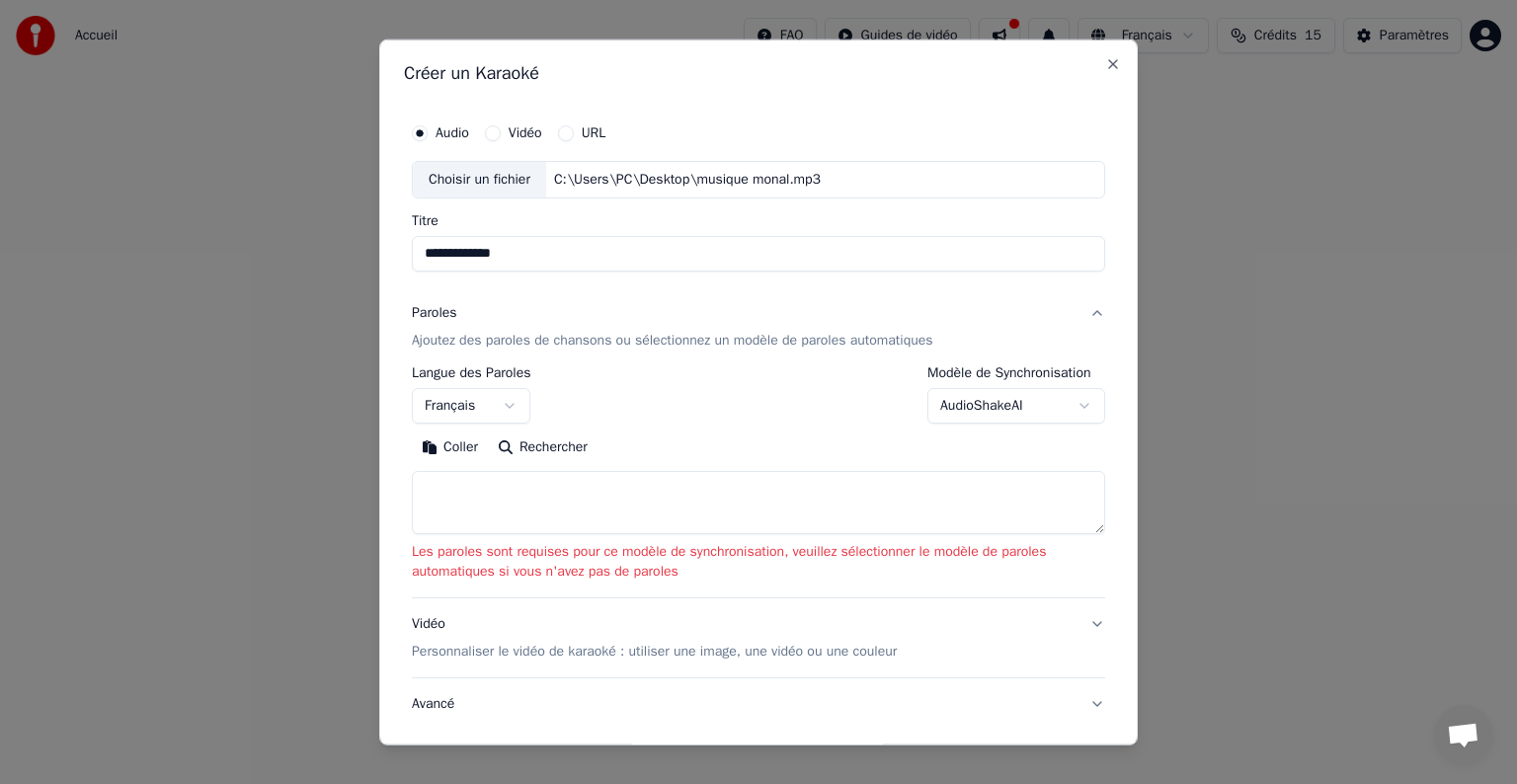 click at bounding box center [758, 503] 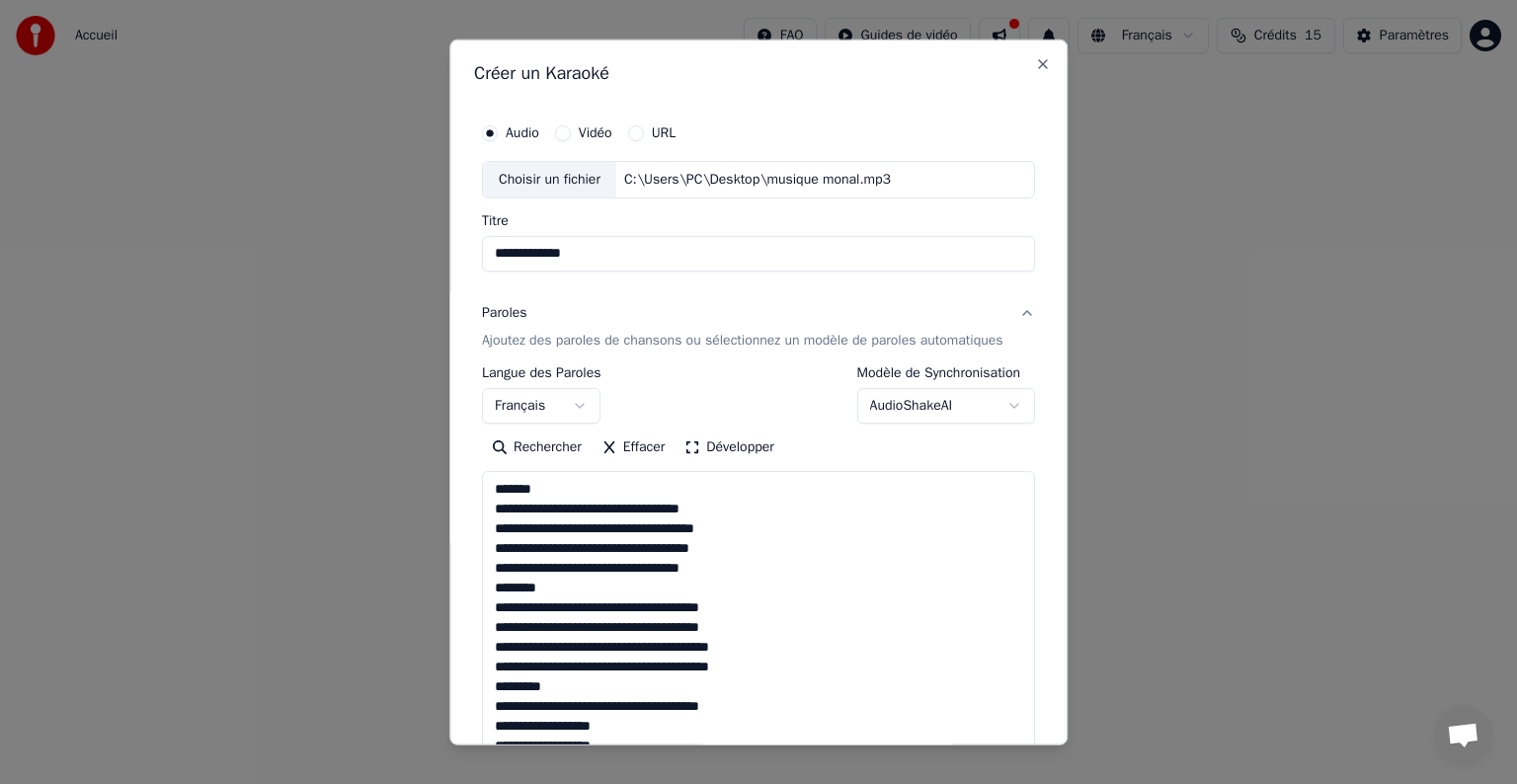 scroll, scrollTop: 557, scrollLeft: 0, axis: vertical 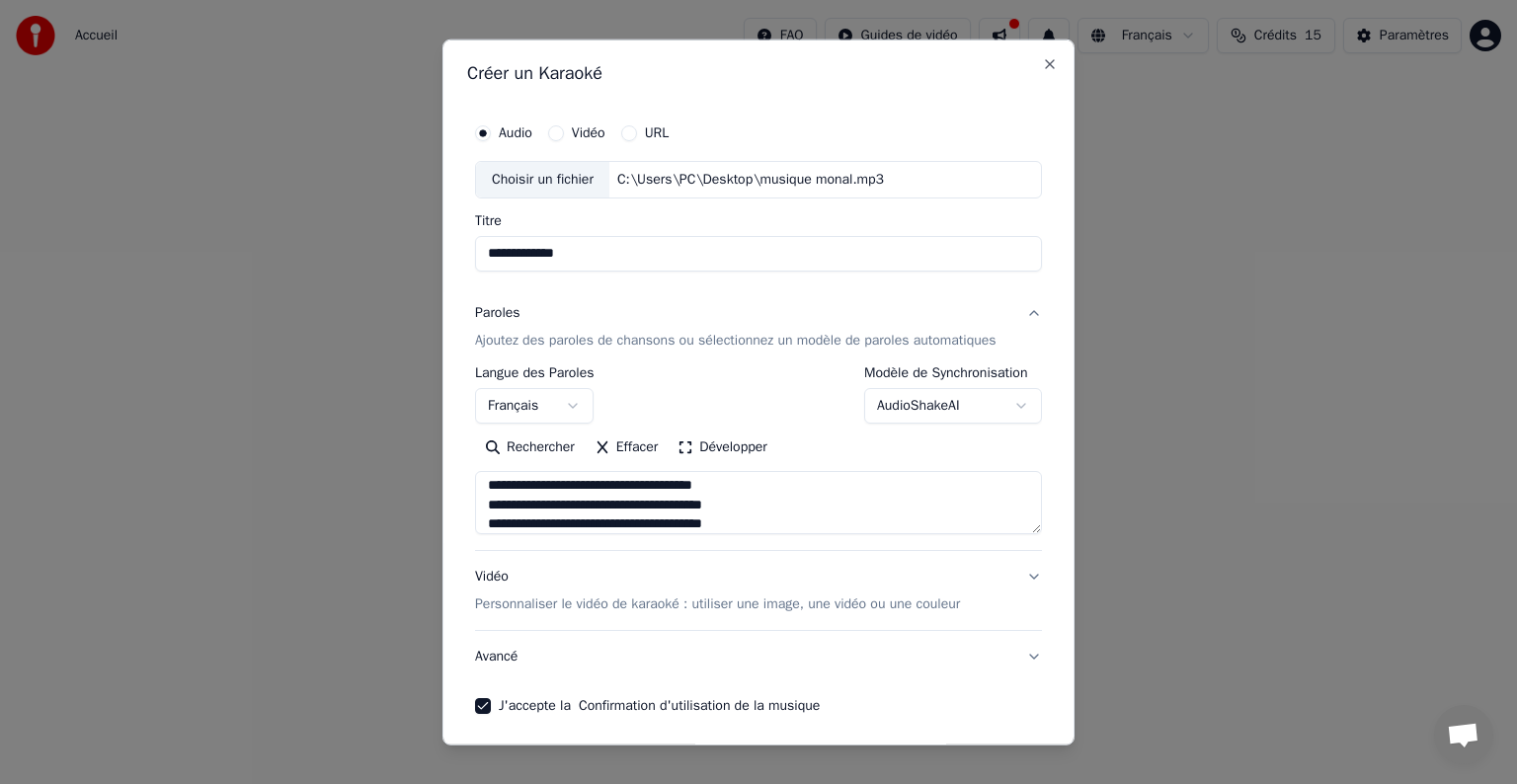 type on "**********" 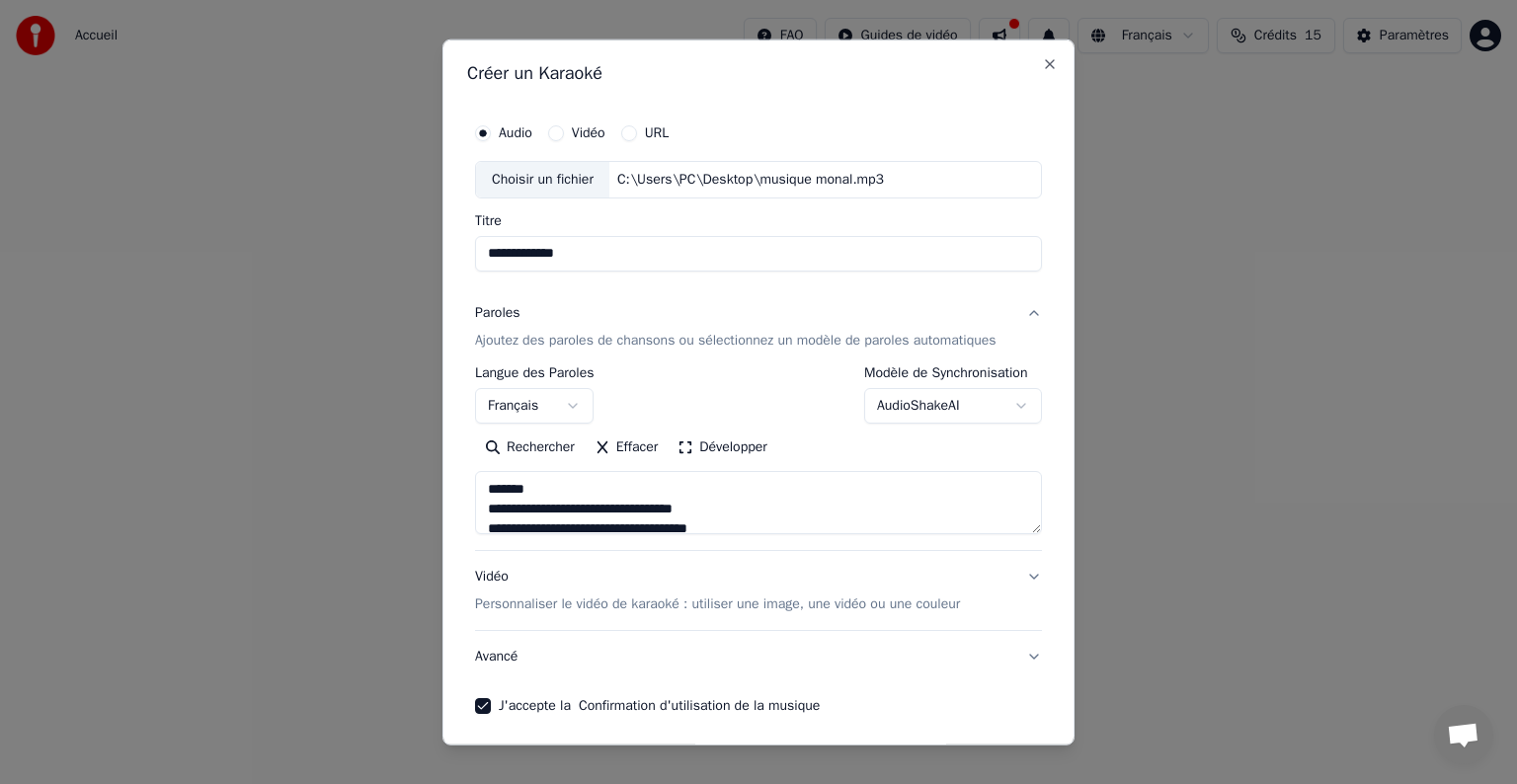 drag, startPoint x: 772, startPoint y: 529, endPoint x: 279, endPoint y: 312, distance: 538.6446 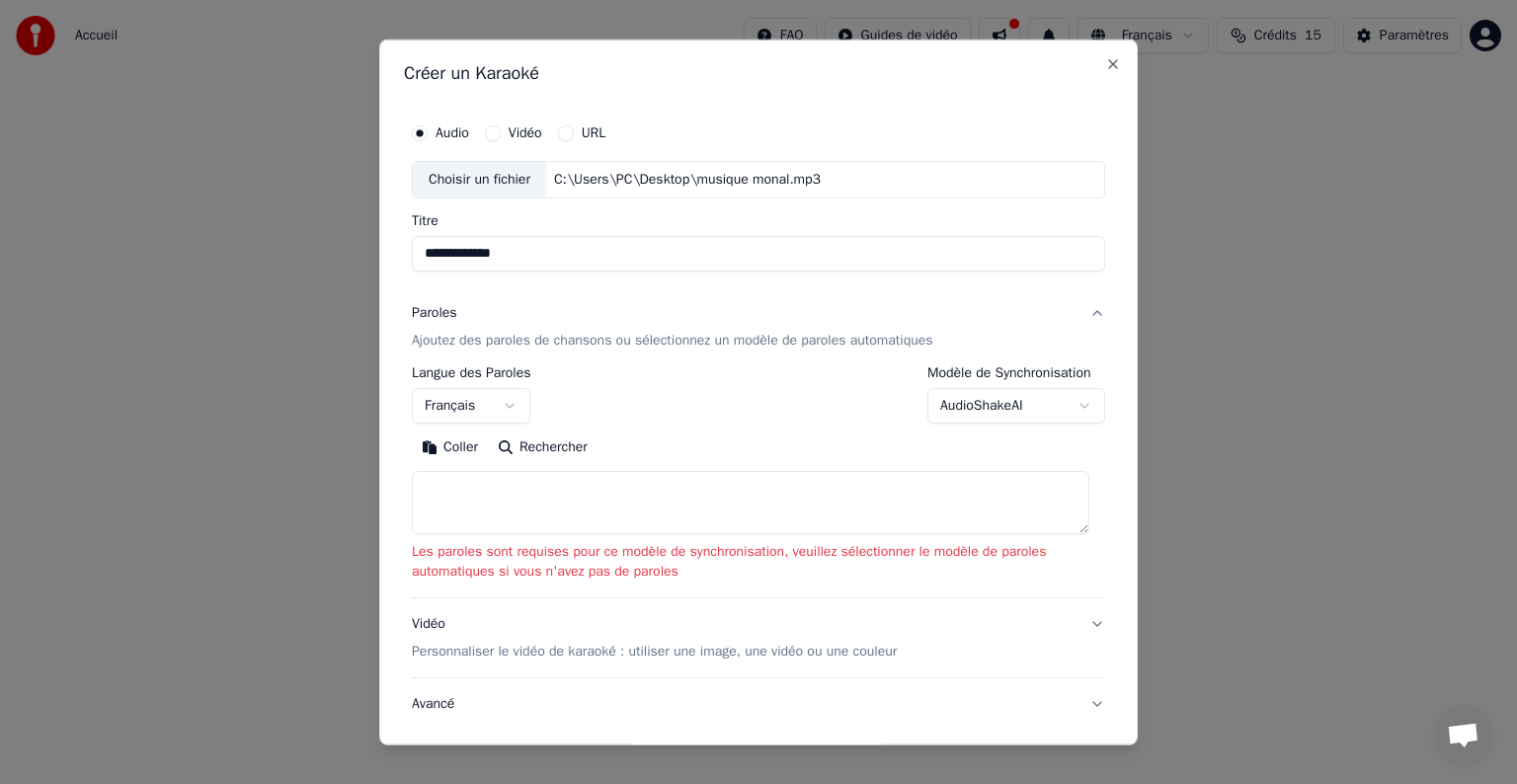 paste on "**********" 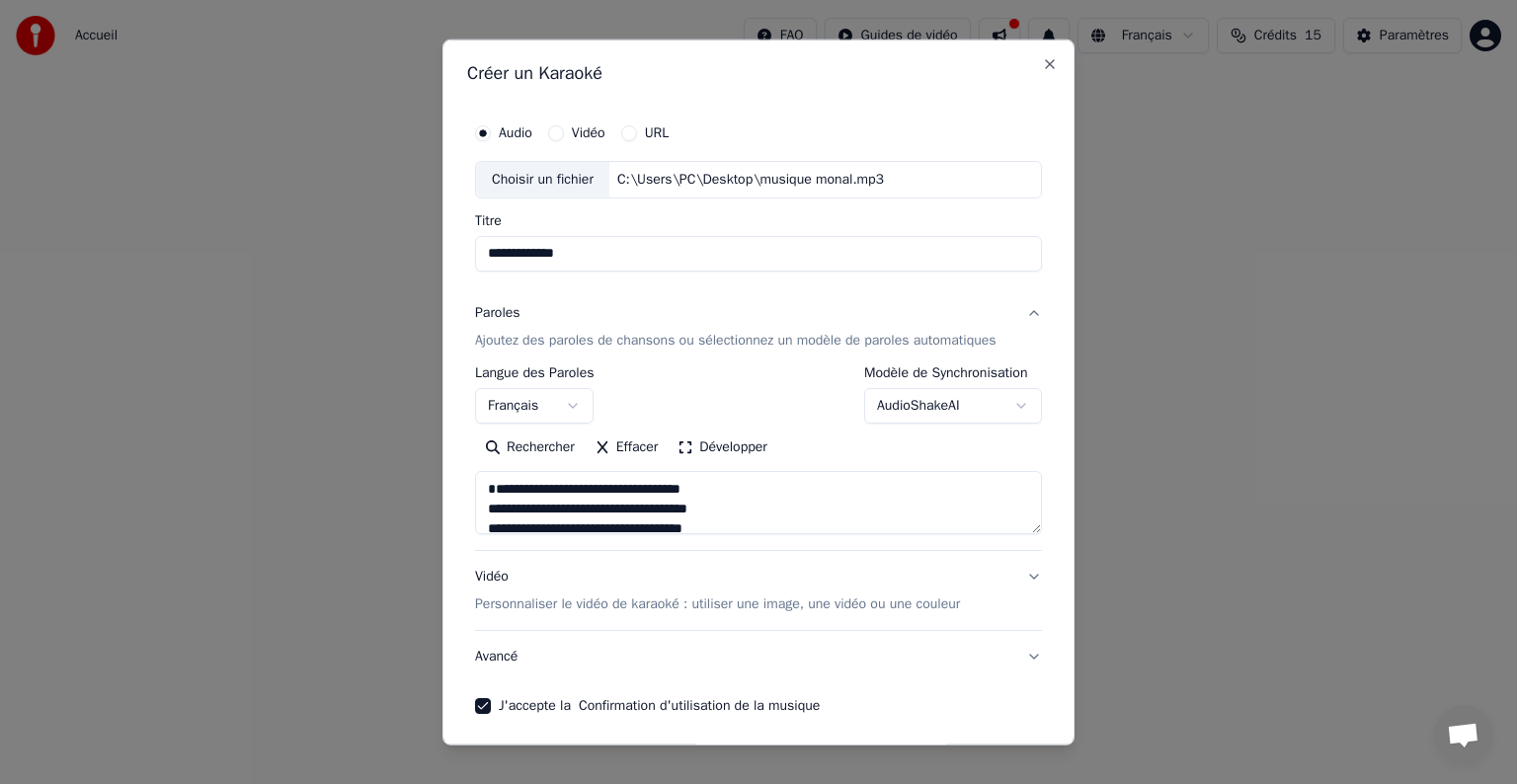 scroll, scrollTop: 478, scrollLeft: 0, axis: vertical 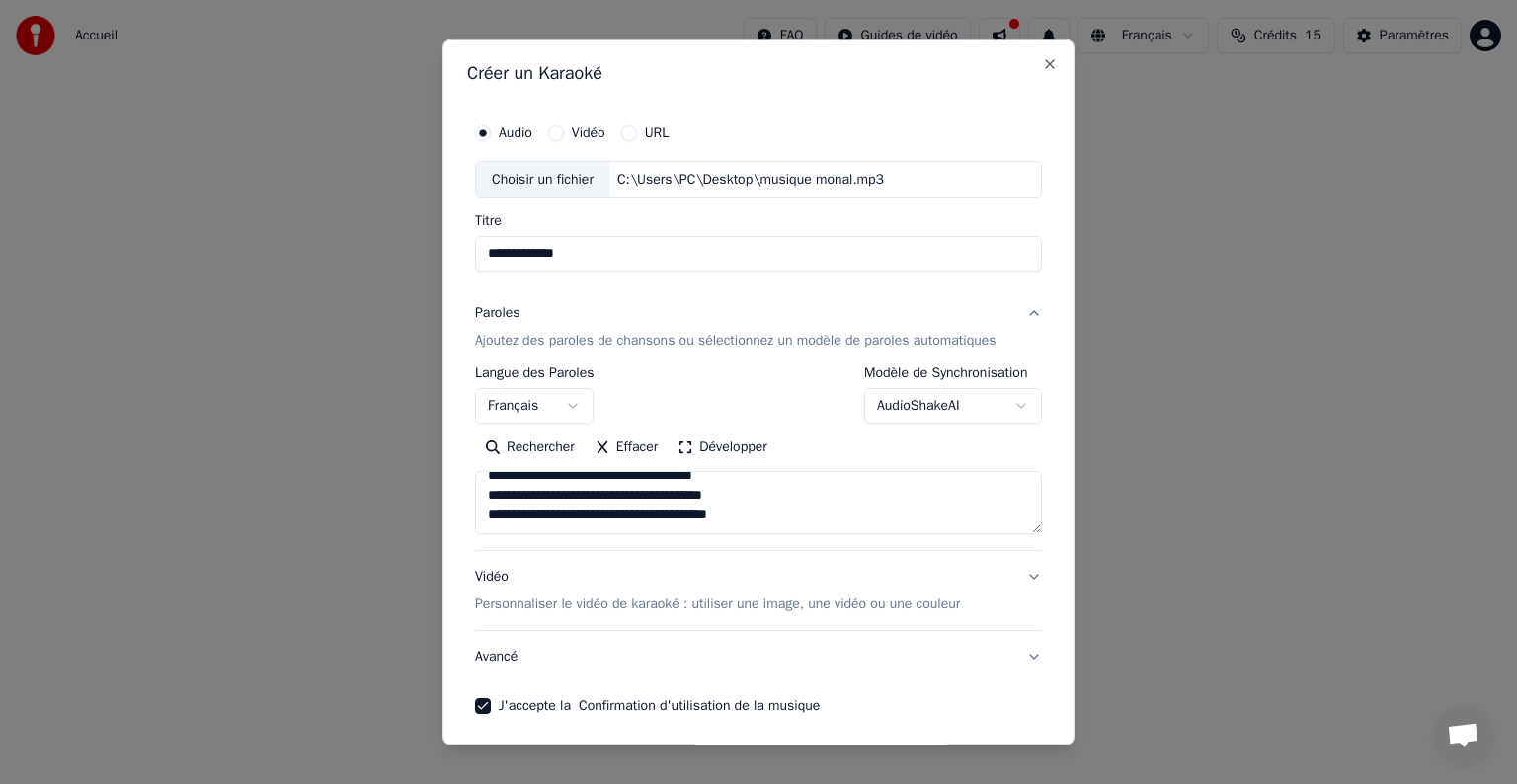 type on "**********" 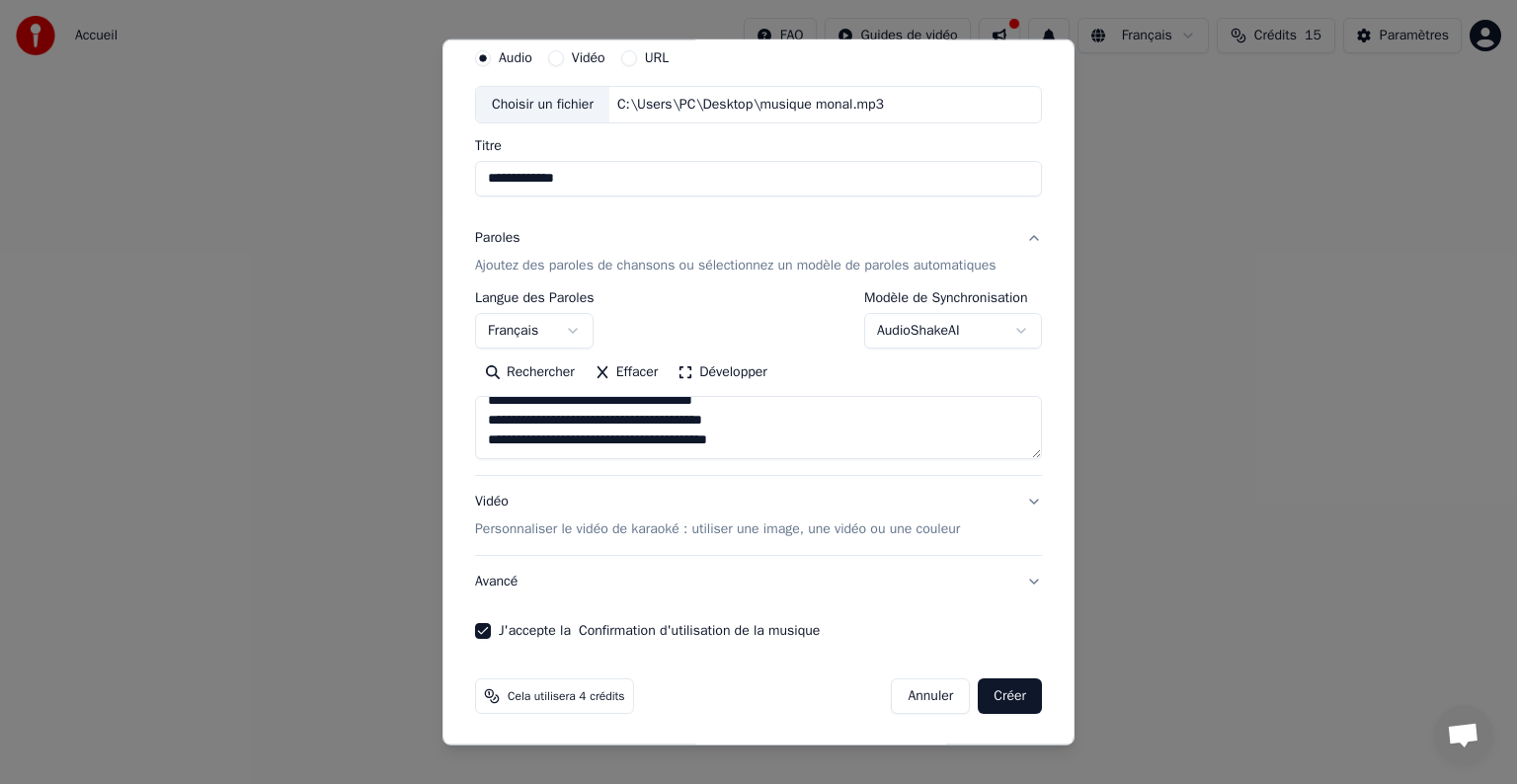 click on "Personnaliser le vidéo de karaoké : utiliser une image, une vidéo ou une couleur" at bounding box center [717, 529] 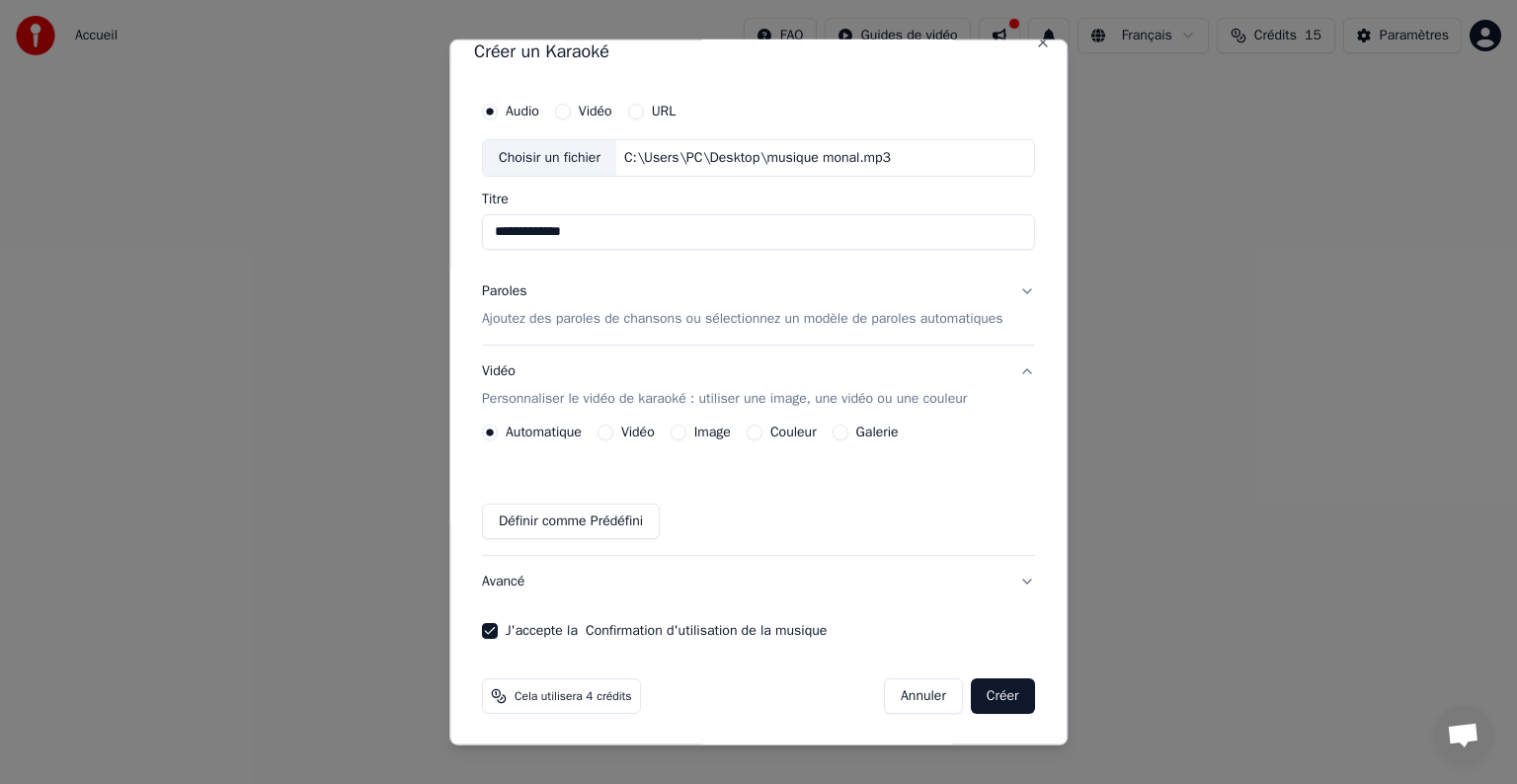 scroll, scrollTop: 22, scrollLeft: 0, axis: vertical 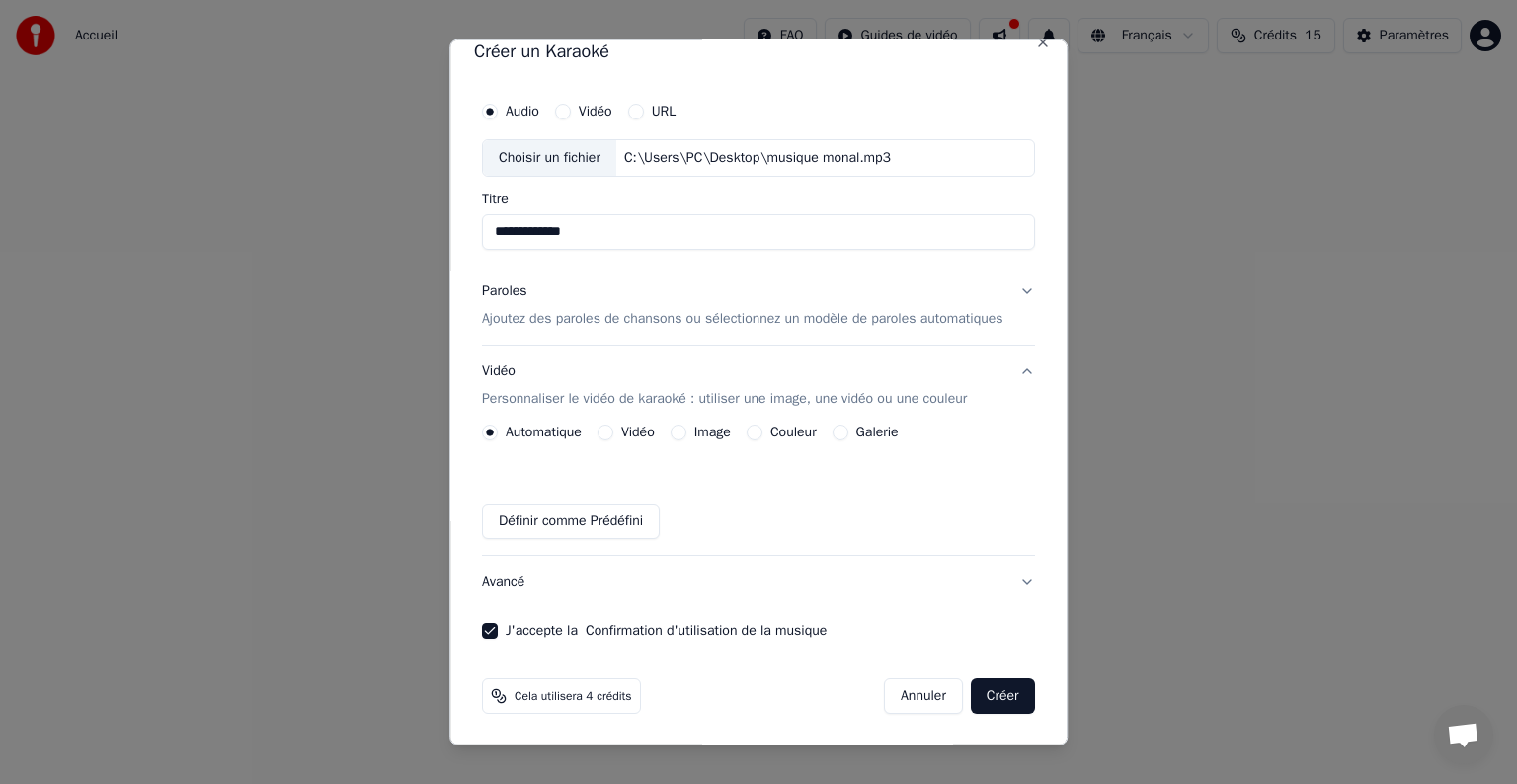 click on "Image" at bounding box center [679, 432] 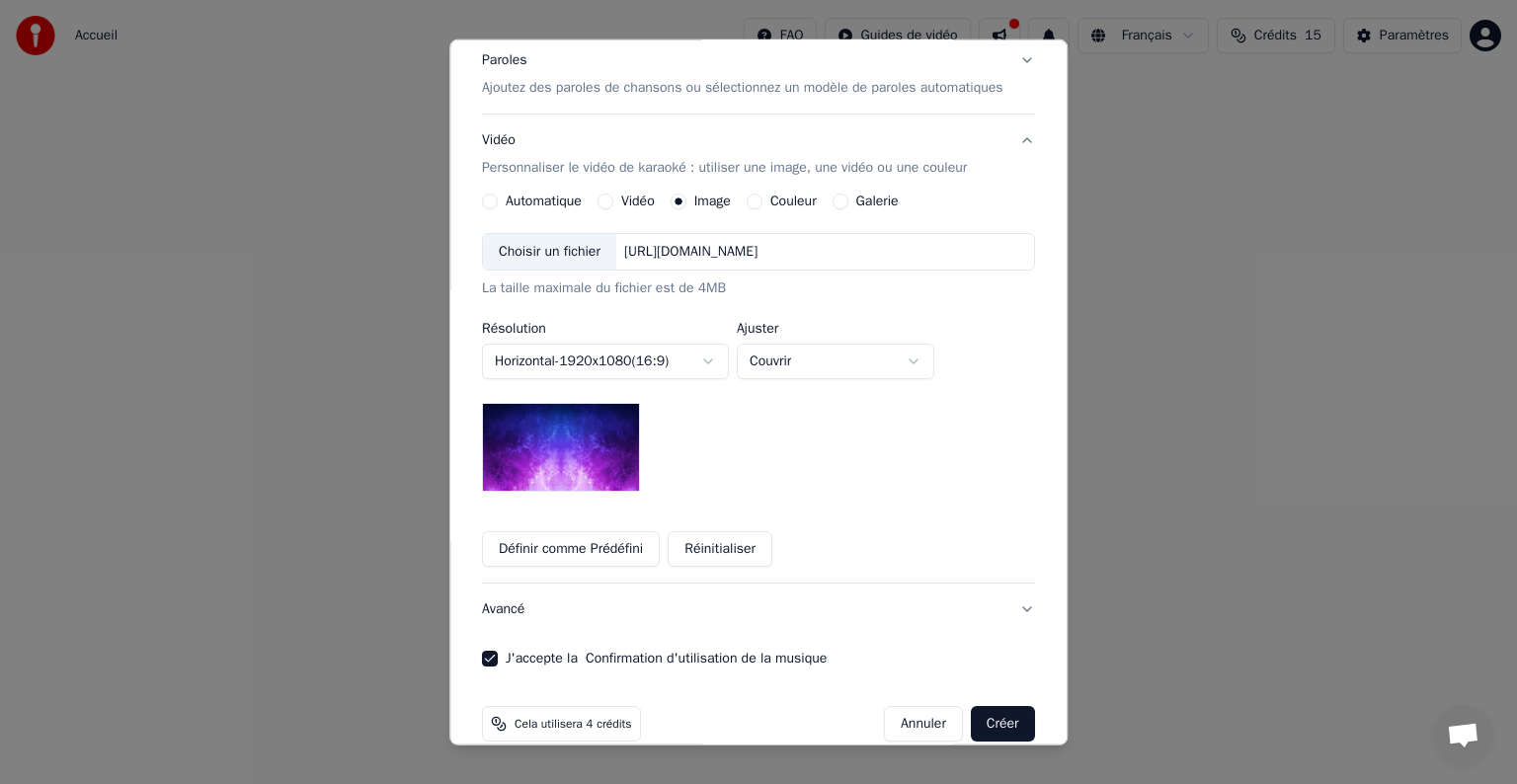 scroll, scrollTop: 256, scrollLeft: 0, axis: vertical 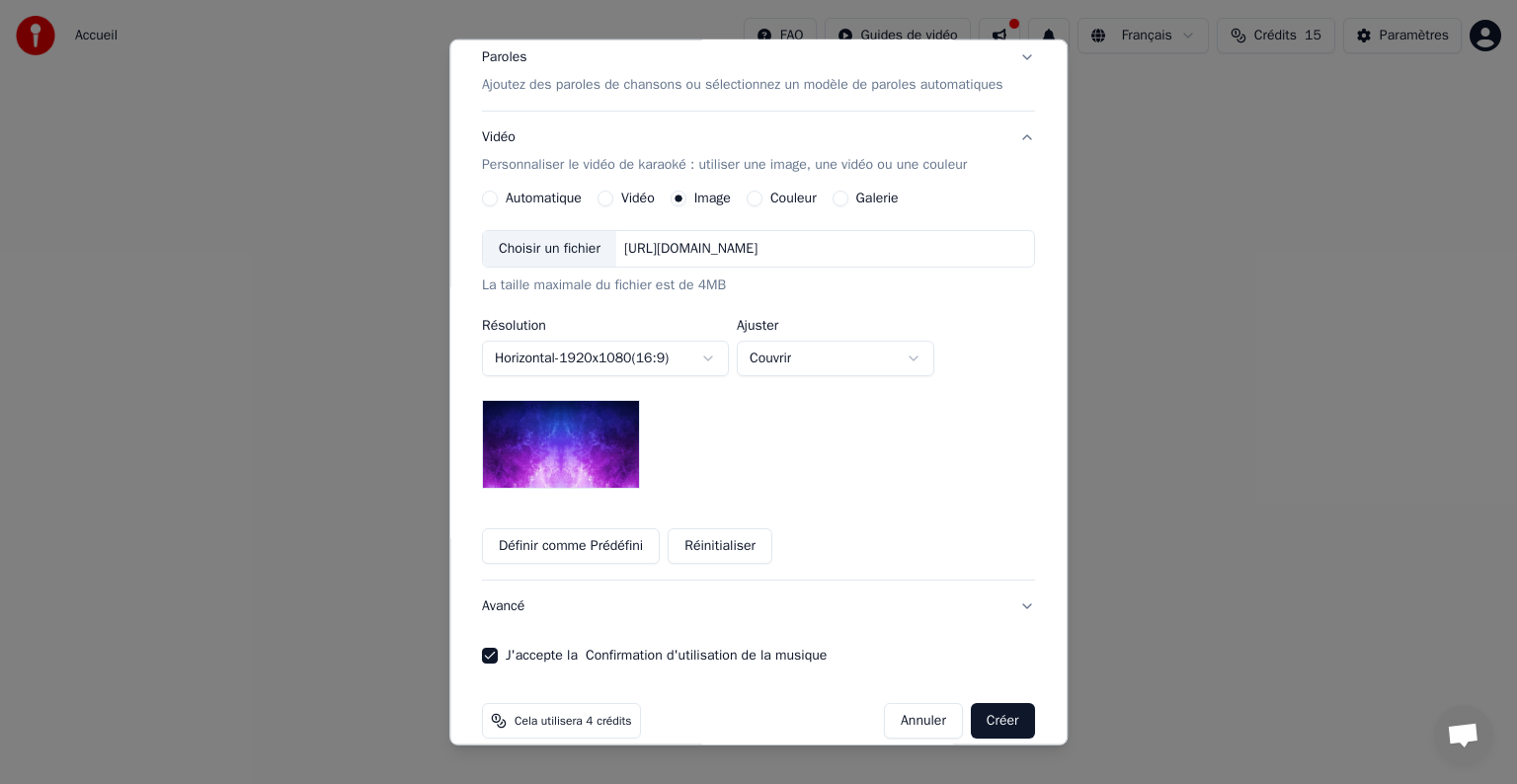 click on "Définir comme Prédéfini" at bounding box center (571, 546) 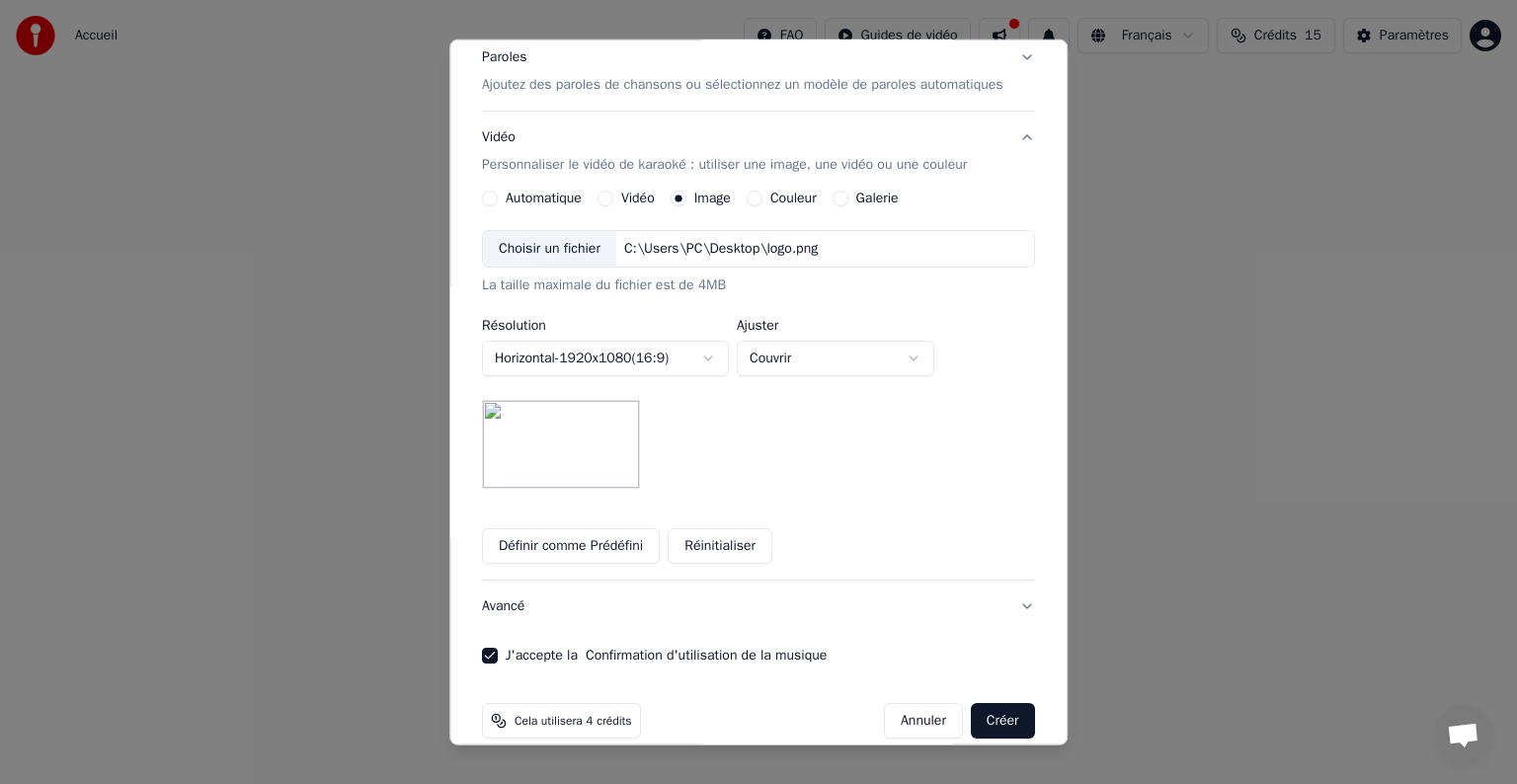 click on "Créer" at bounding box center [1002, 721] 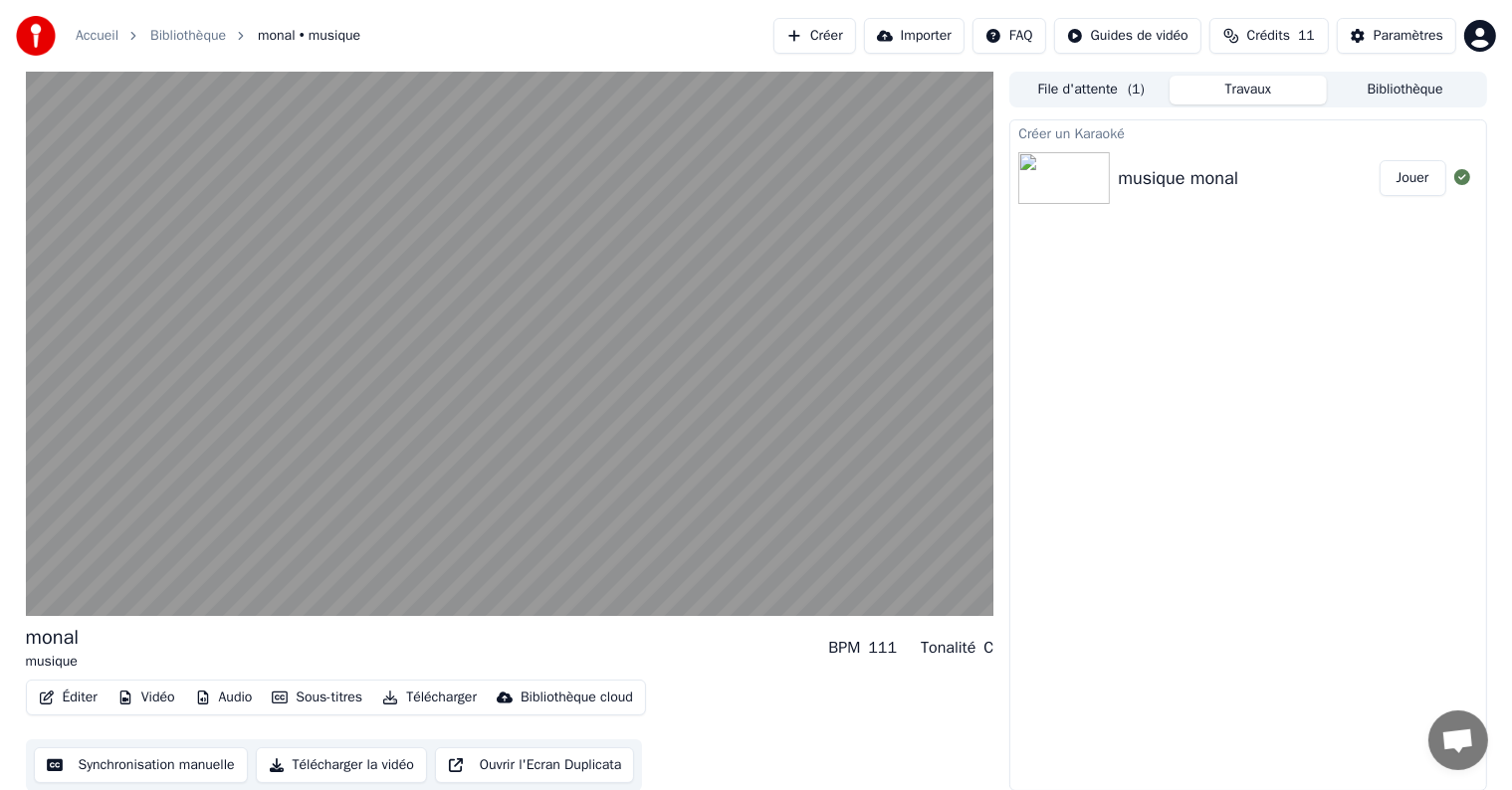 click on "Télécharger" at bounding box center [429, 697] 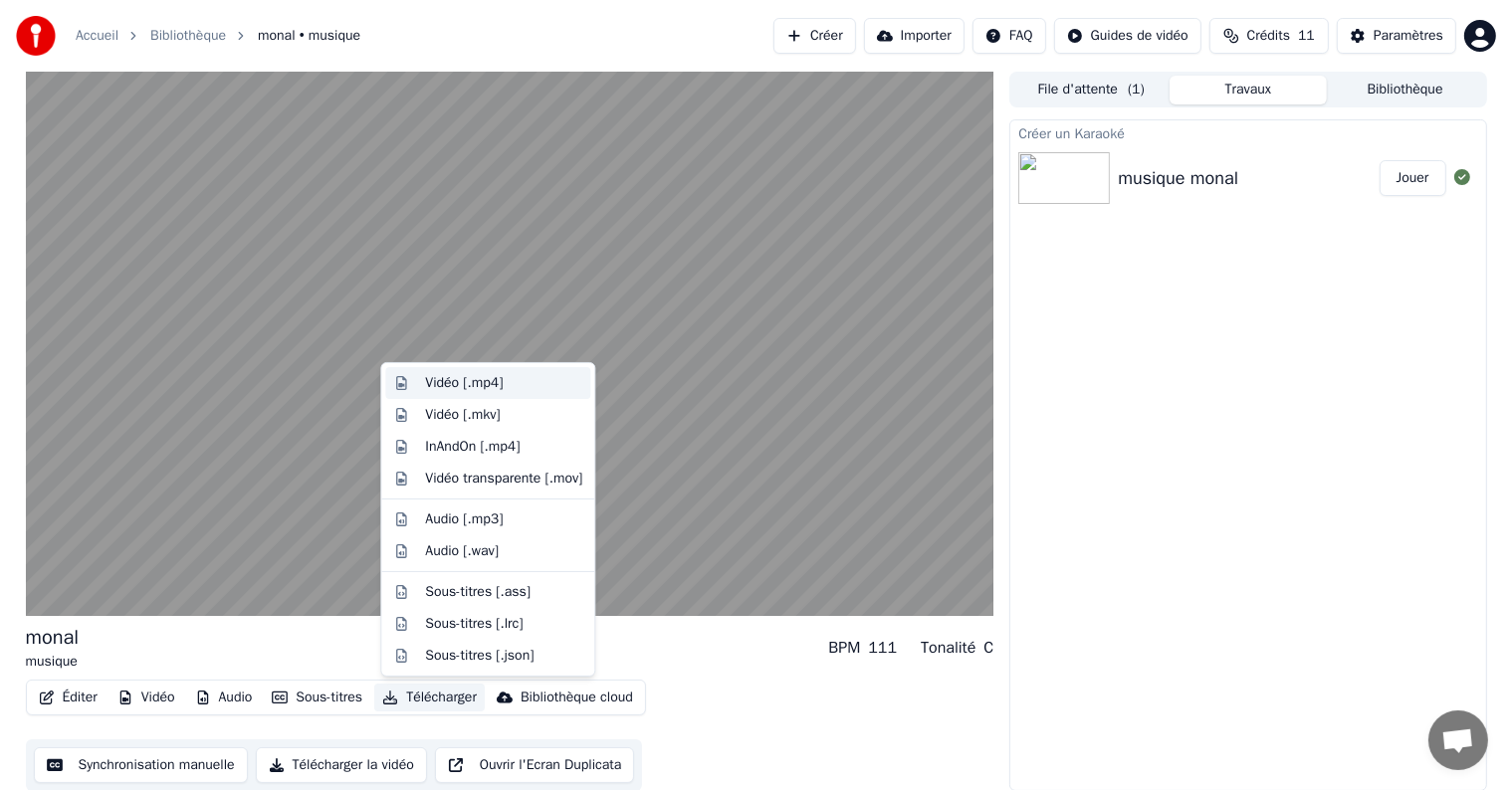 click on "Vidéo [.mp4]" at bounding box center (464, 383) 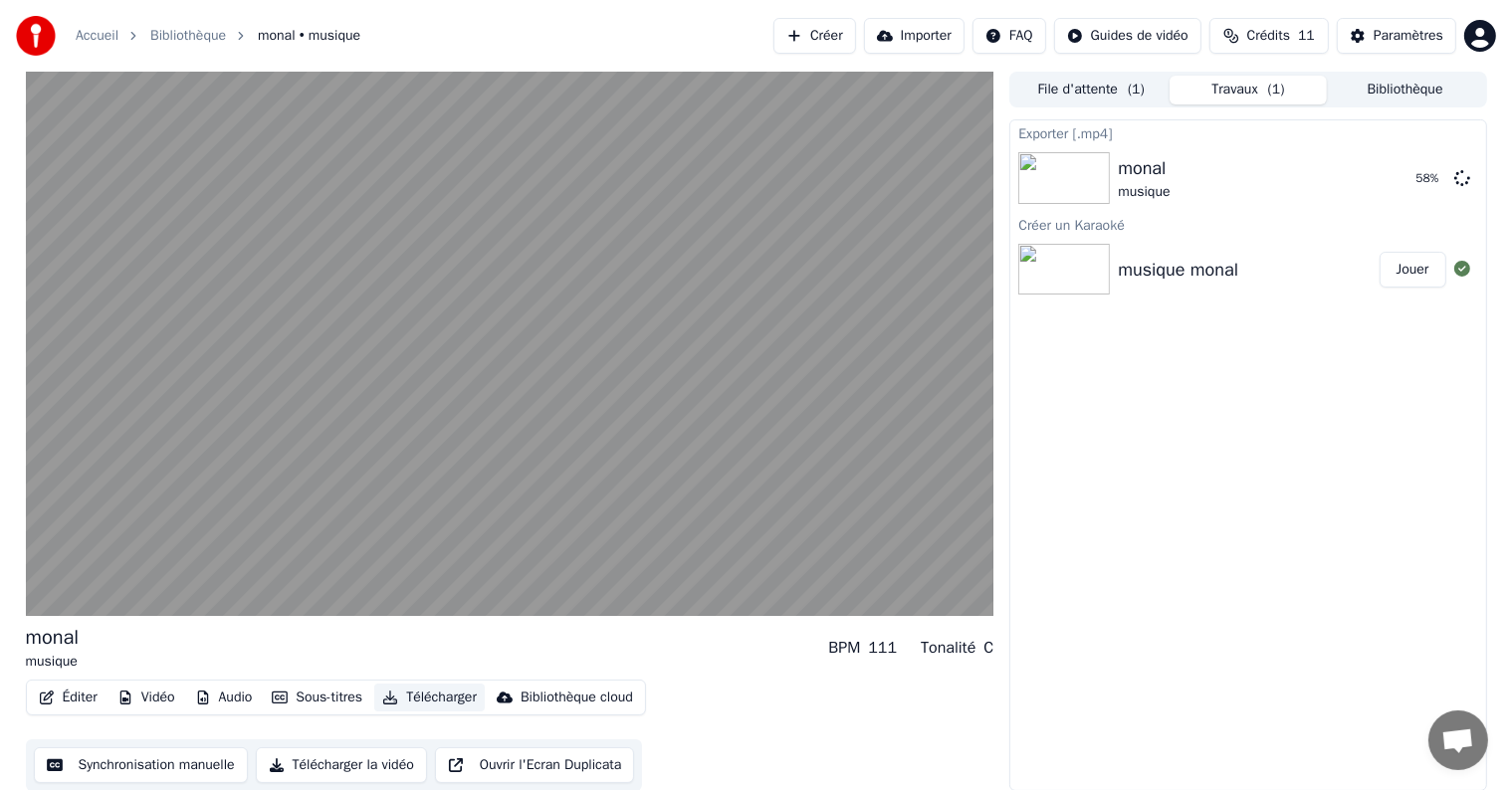 type 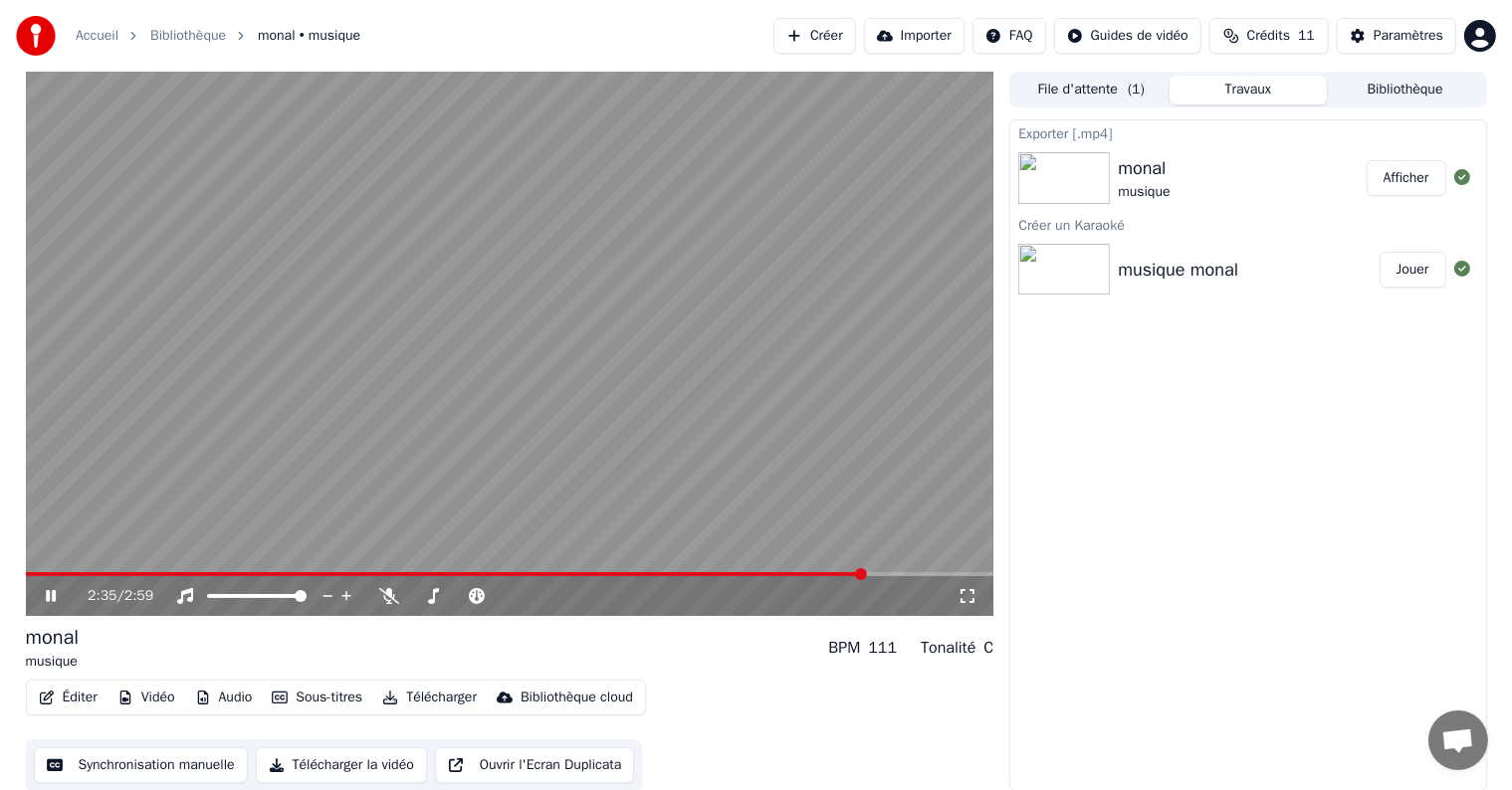 click on "Afficher" at bounding box center [1406, 178] 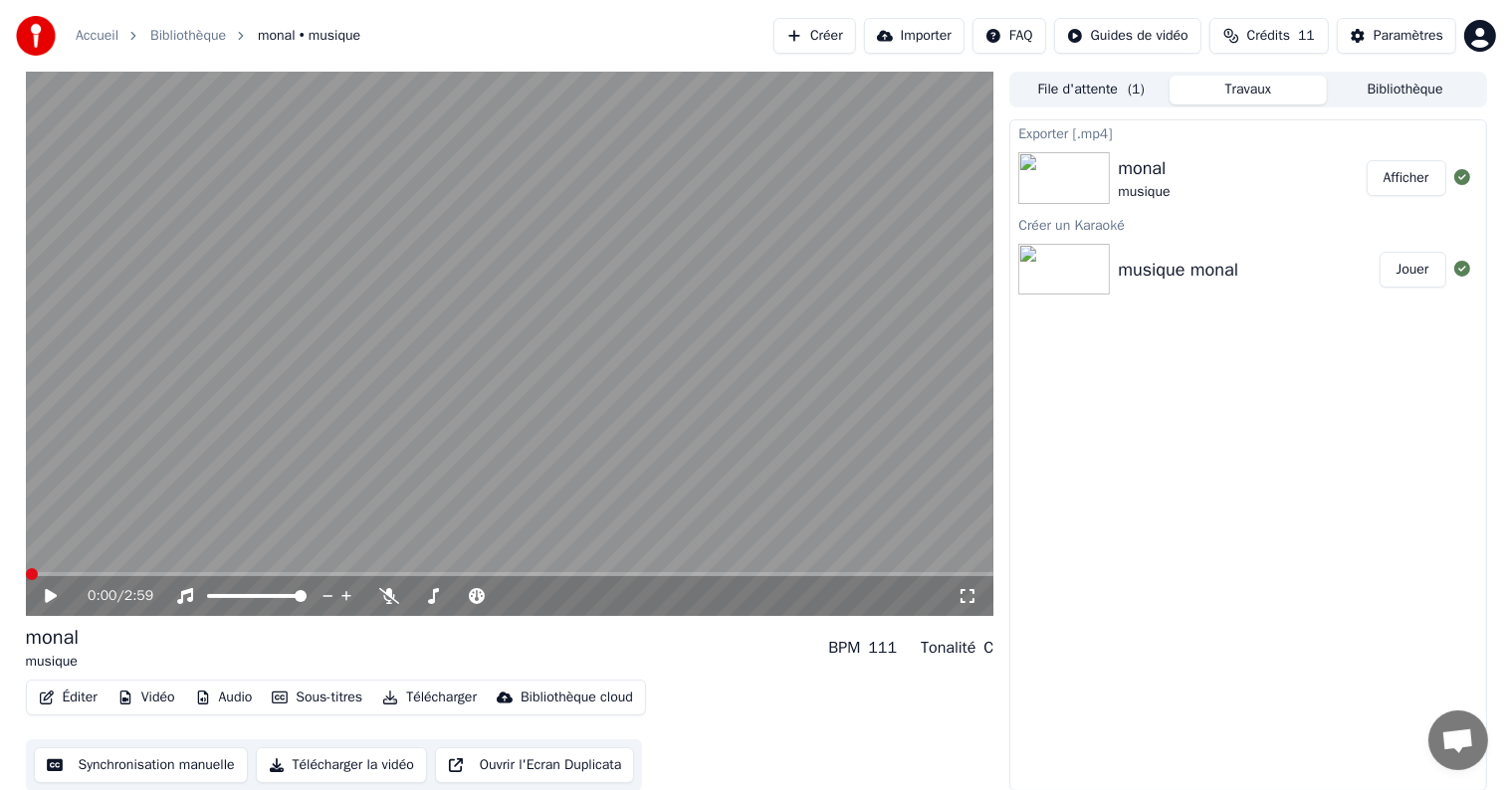 click at bounding box center [32, 574] 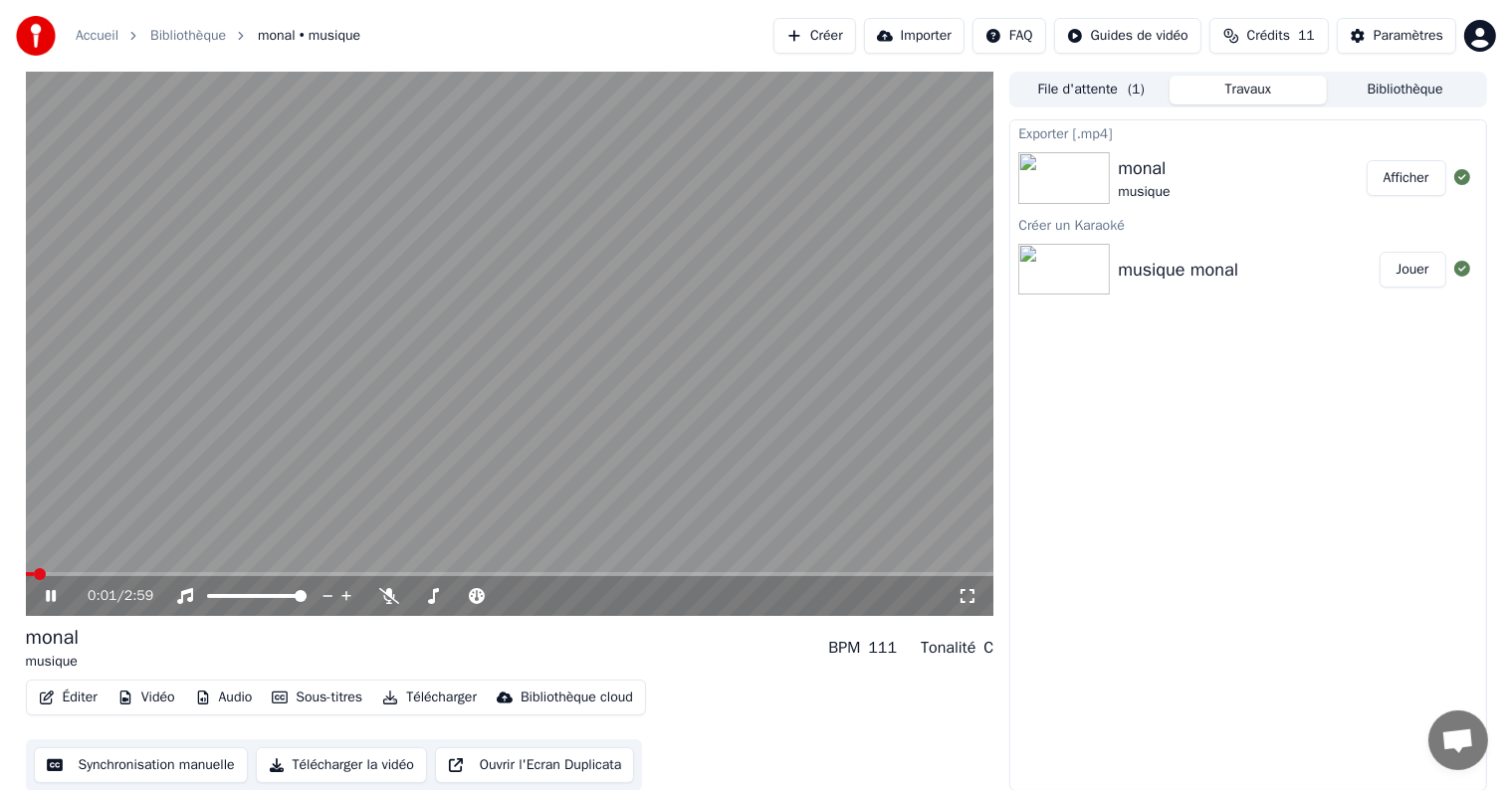 click 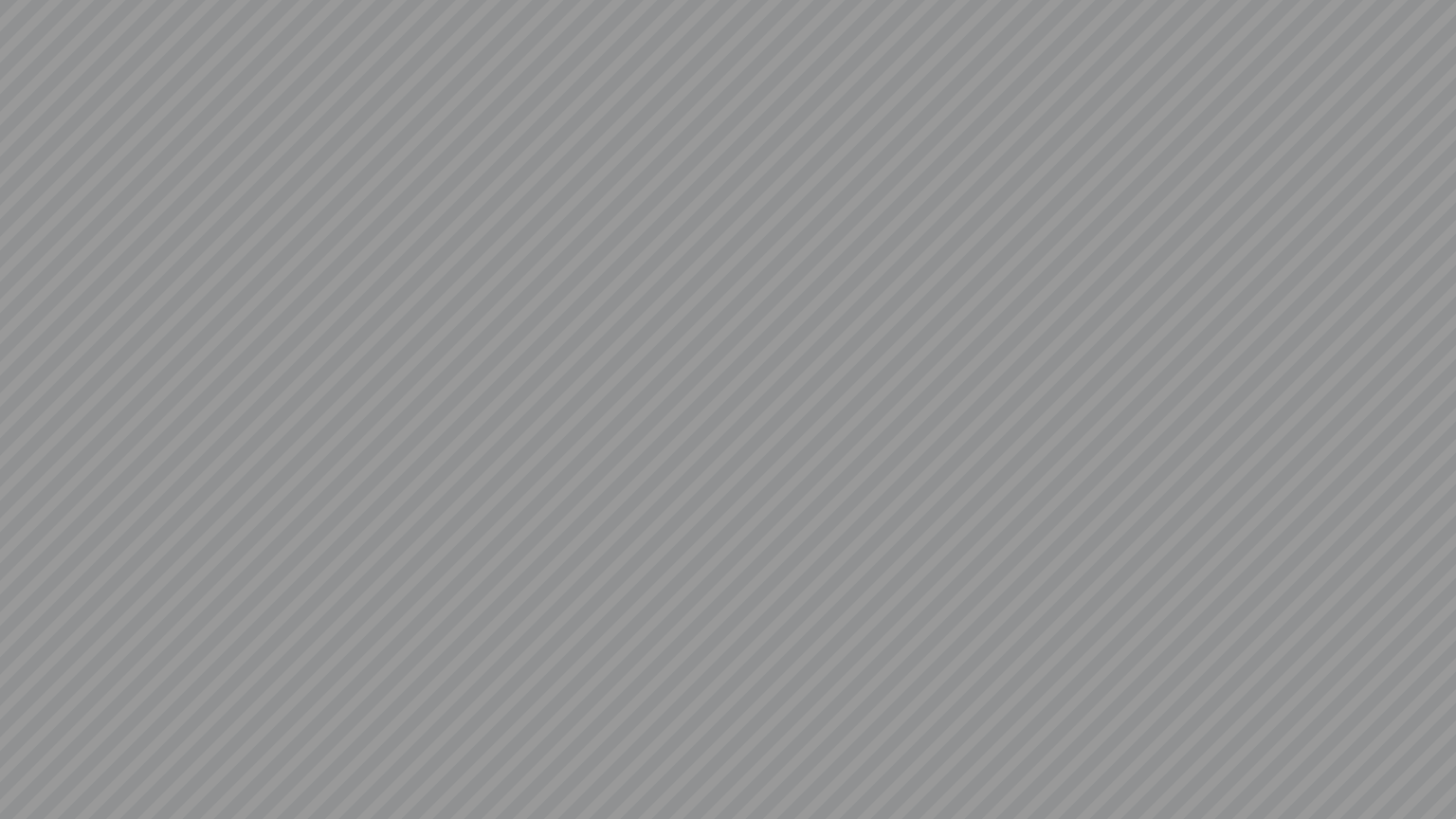 click at bounding box center [728, 410] 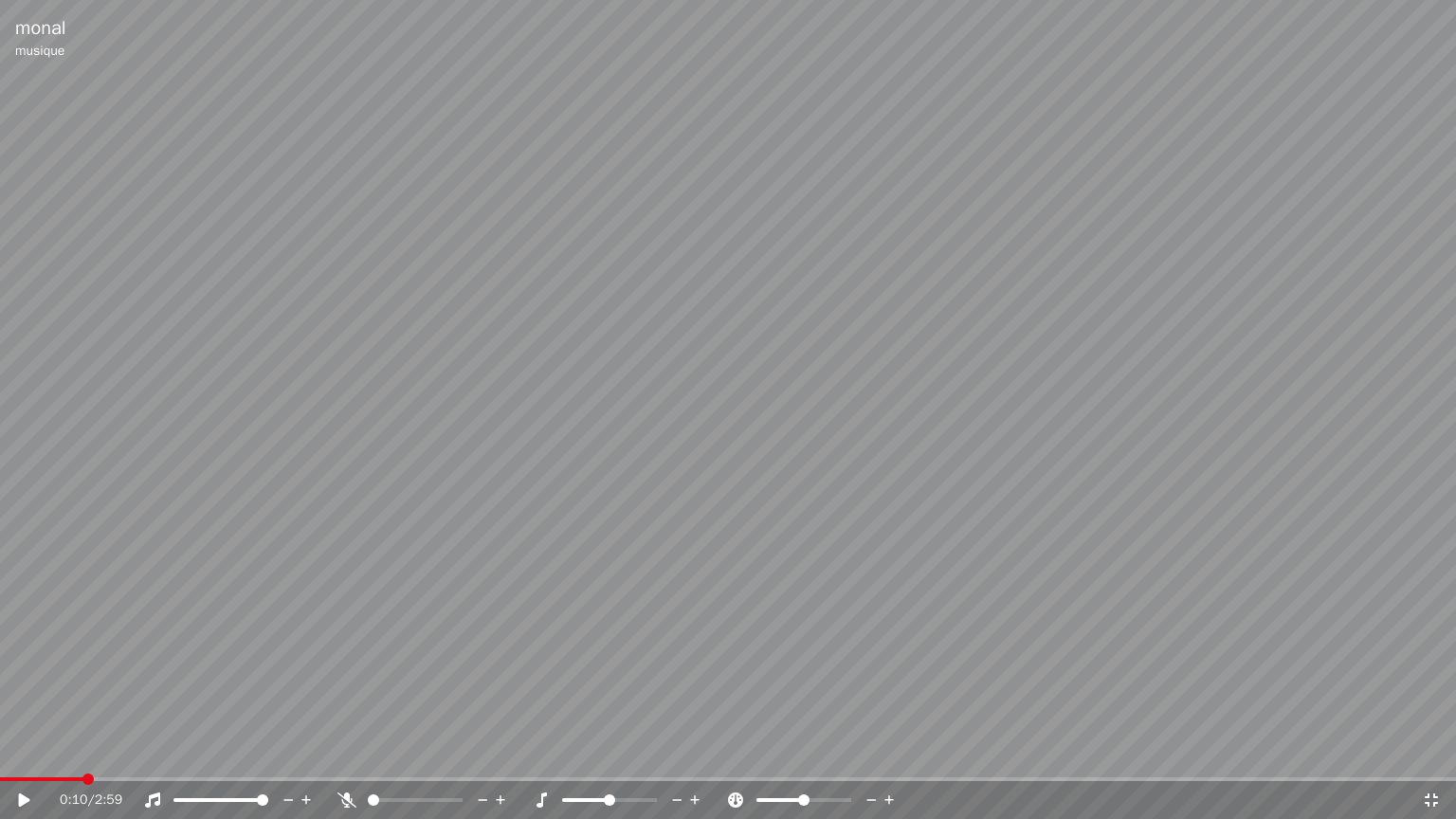 click on "0:10  /  2:59" at bounding box center (728, 800) 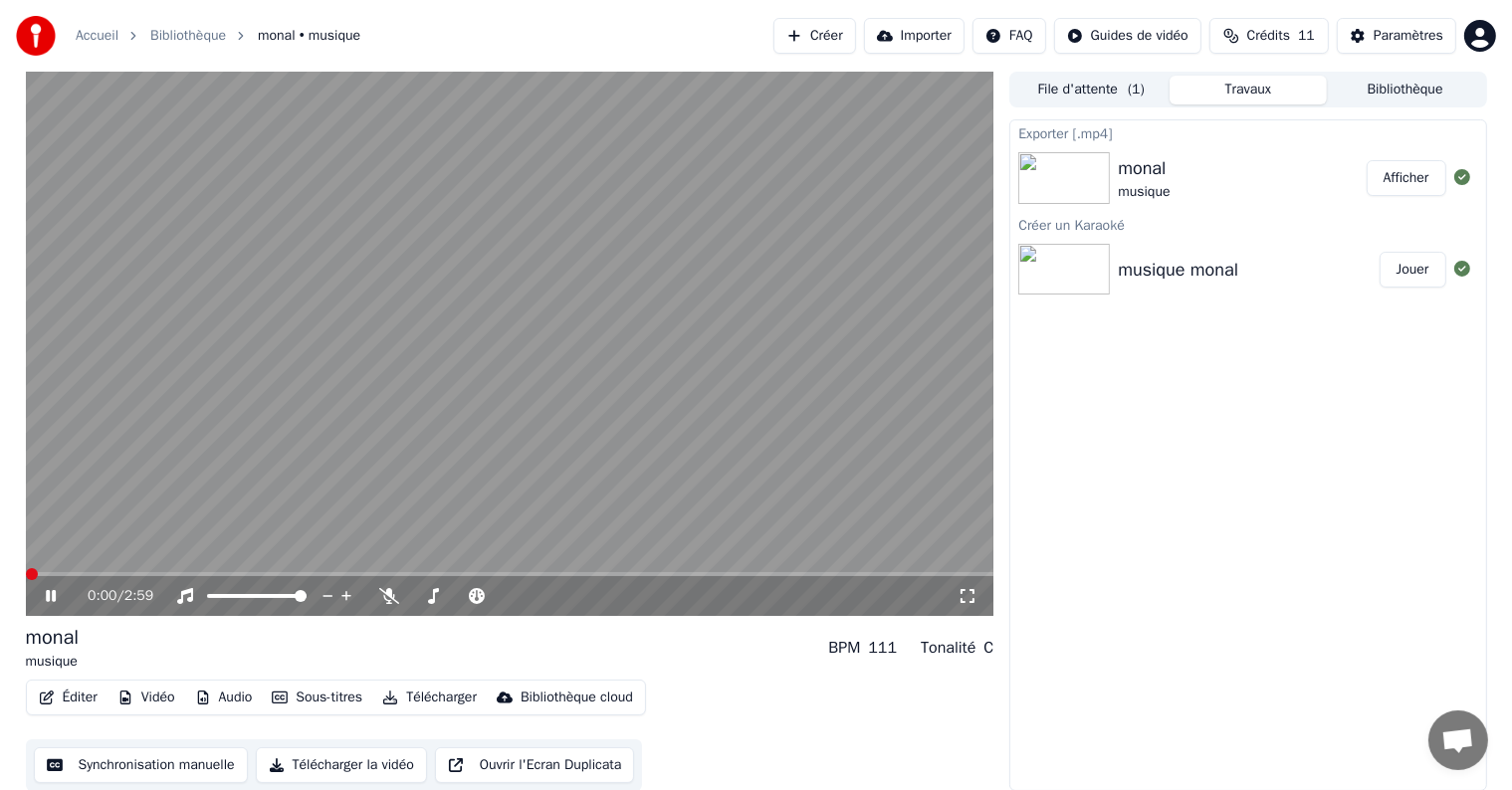 click at bounding box center [32, 574] 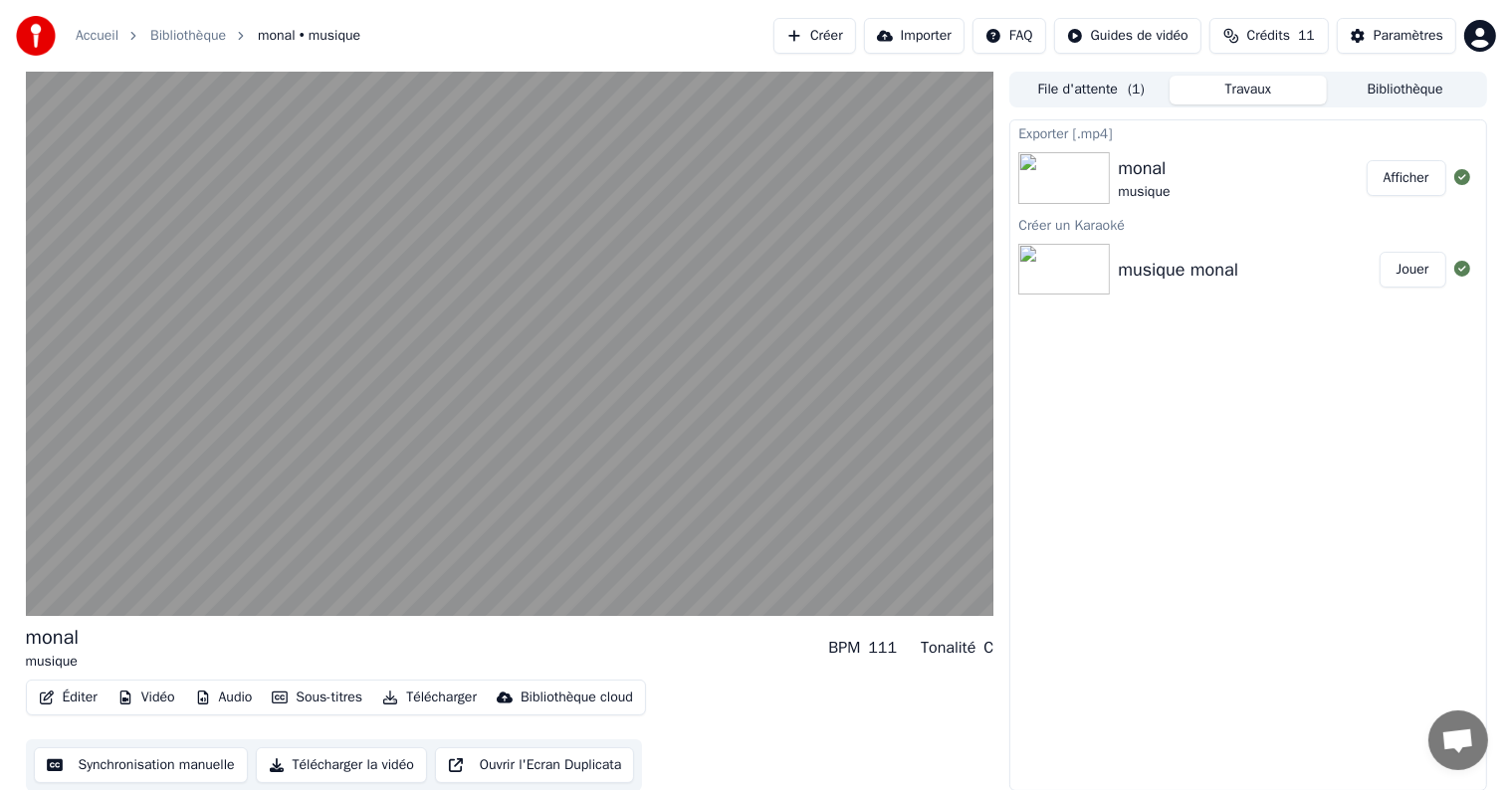 click on "Sous-titres" at bounding box center [317, 697] 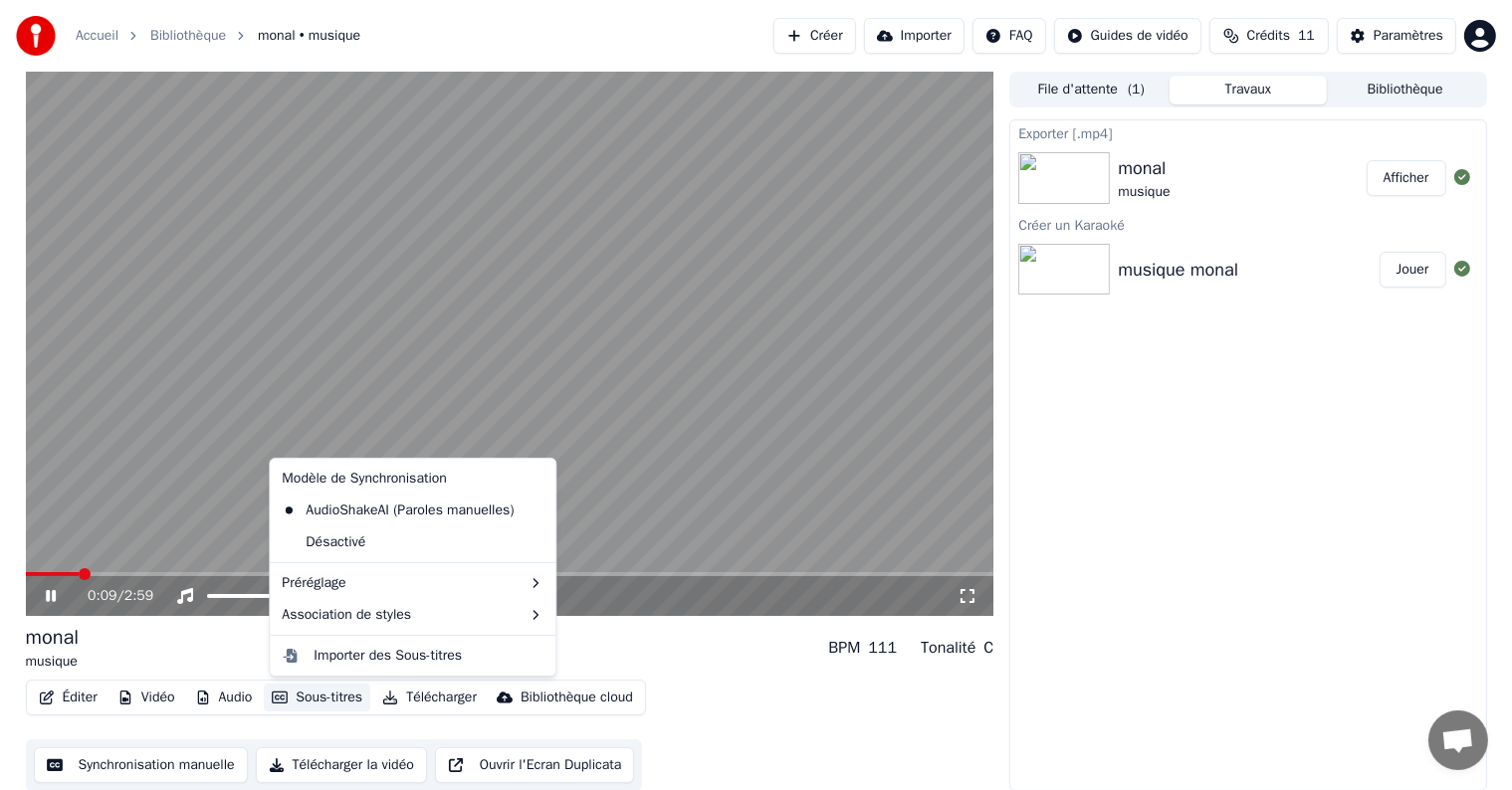 click on "Exporter [.mp4] monal musique Afficher Créer un Karaoké musique [PERSON_NAME]" at bounding box center (1247, 455) 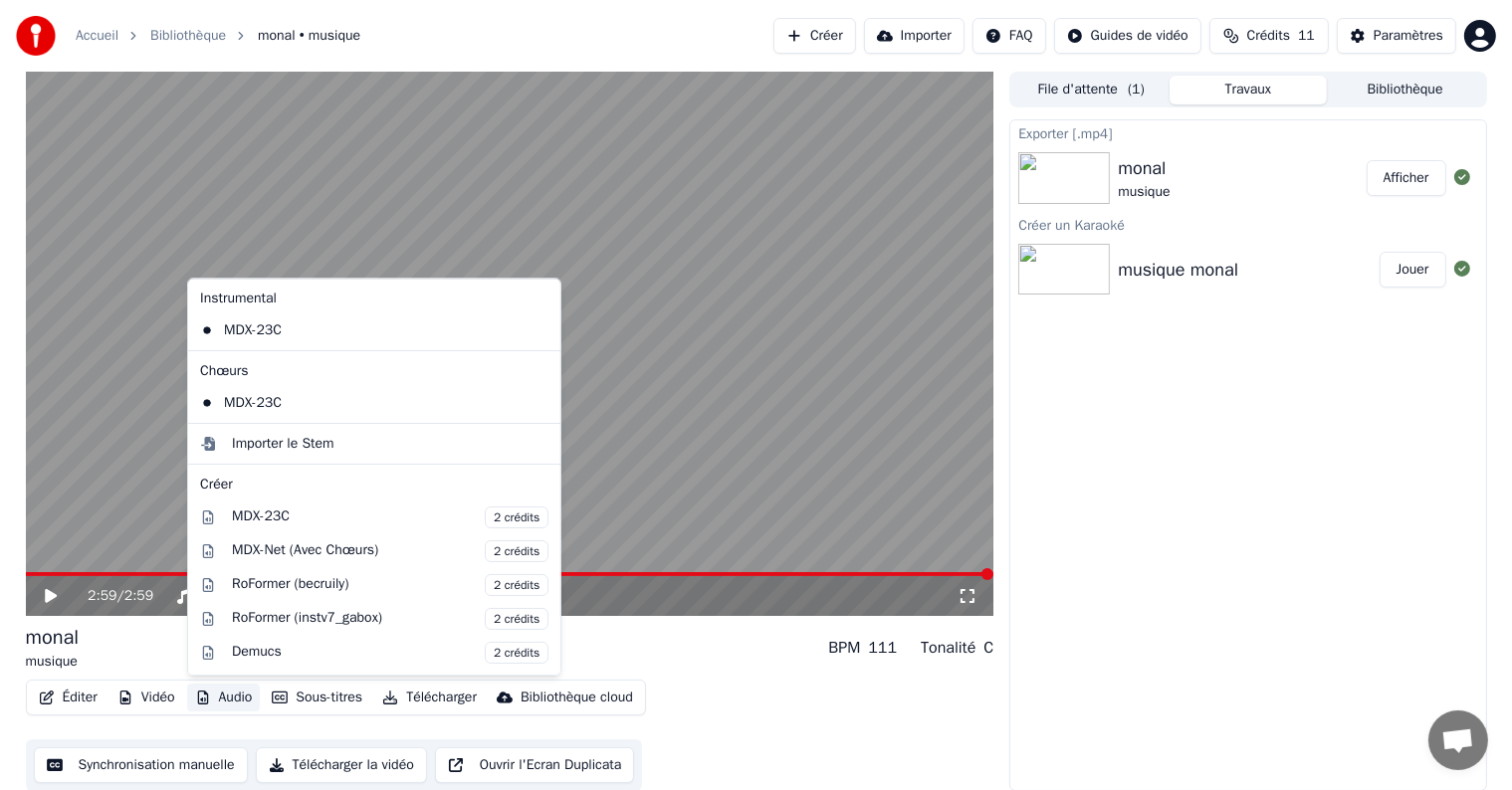 click on "Audio" at bounding box center [224, 697] 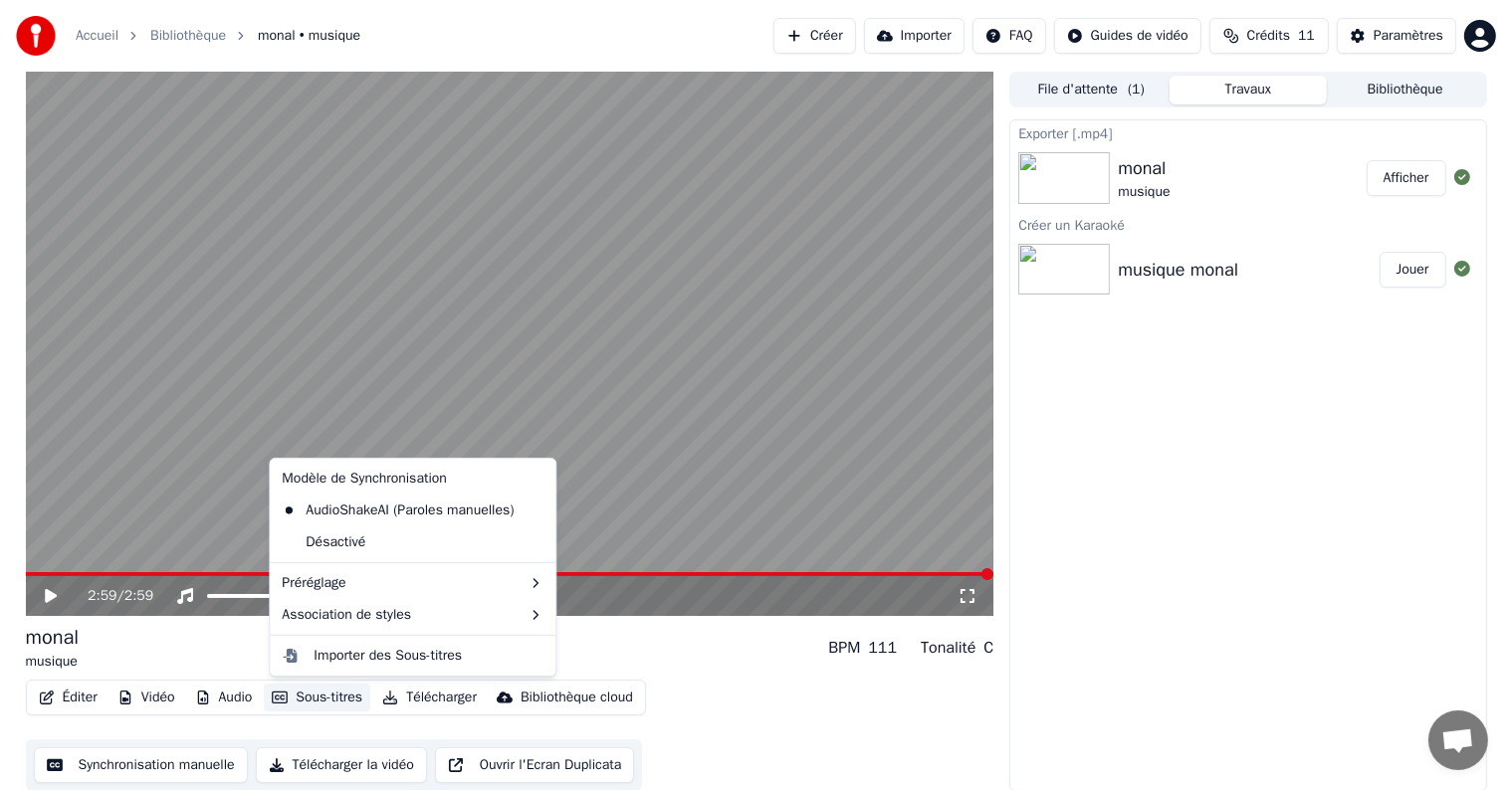click on "Éditer Vidéo Audio Sous-titres Télécharger Bibliothèque cloud" at bounding box center [335, 697] 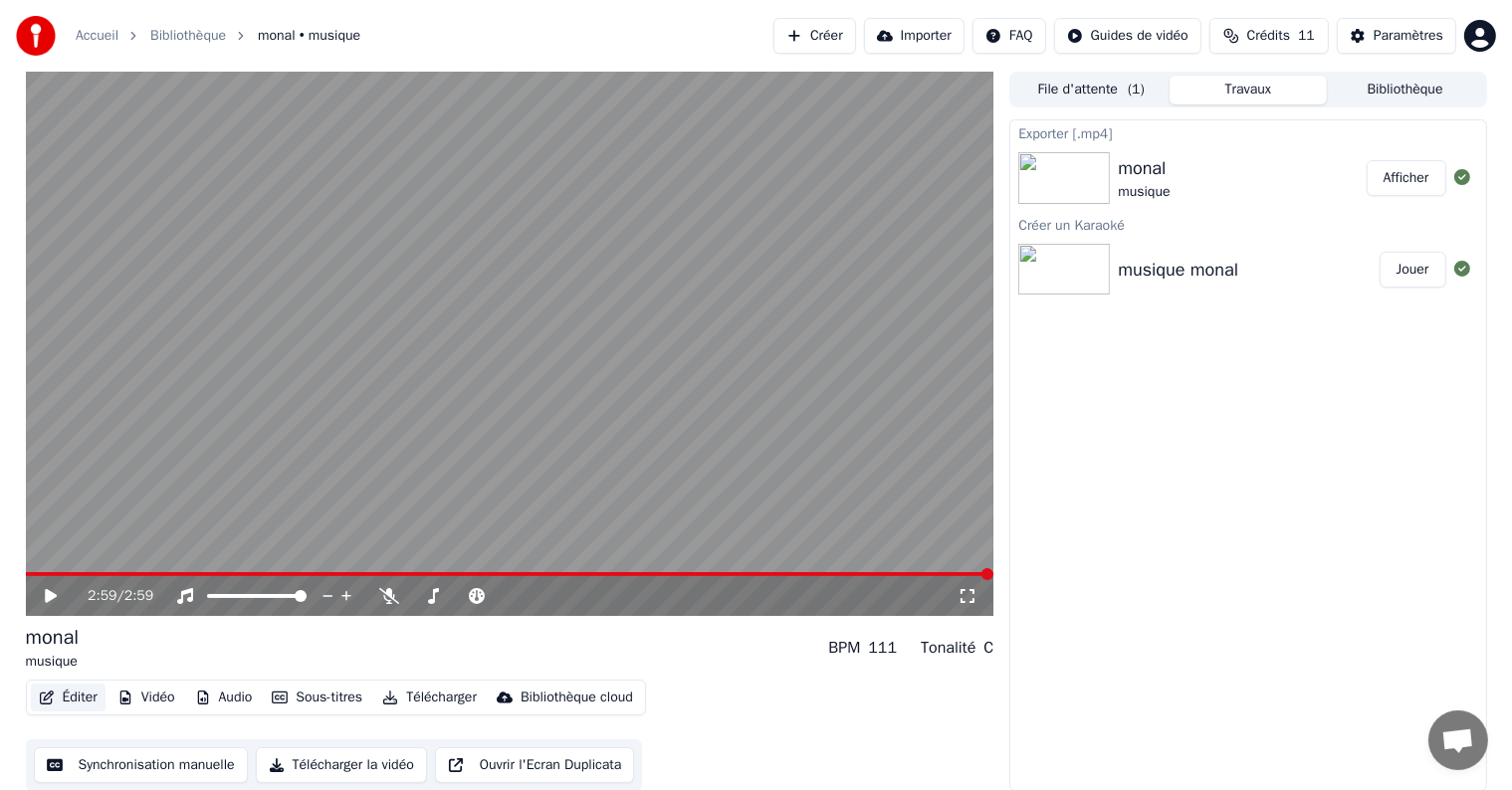 click on "Éditer" at bounding box center [68, 697] 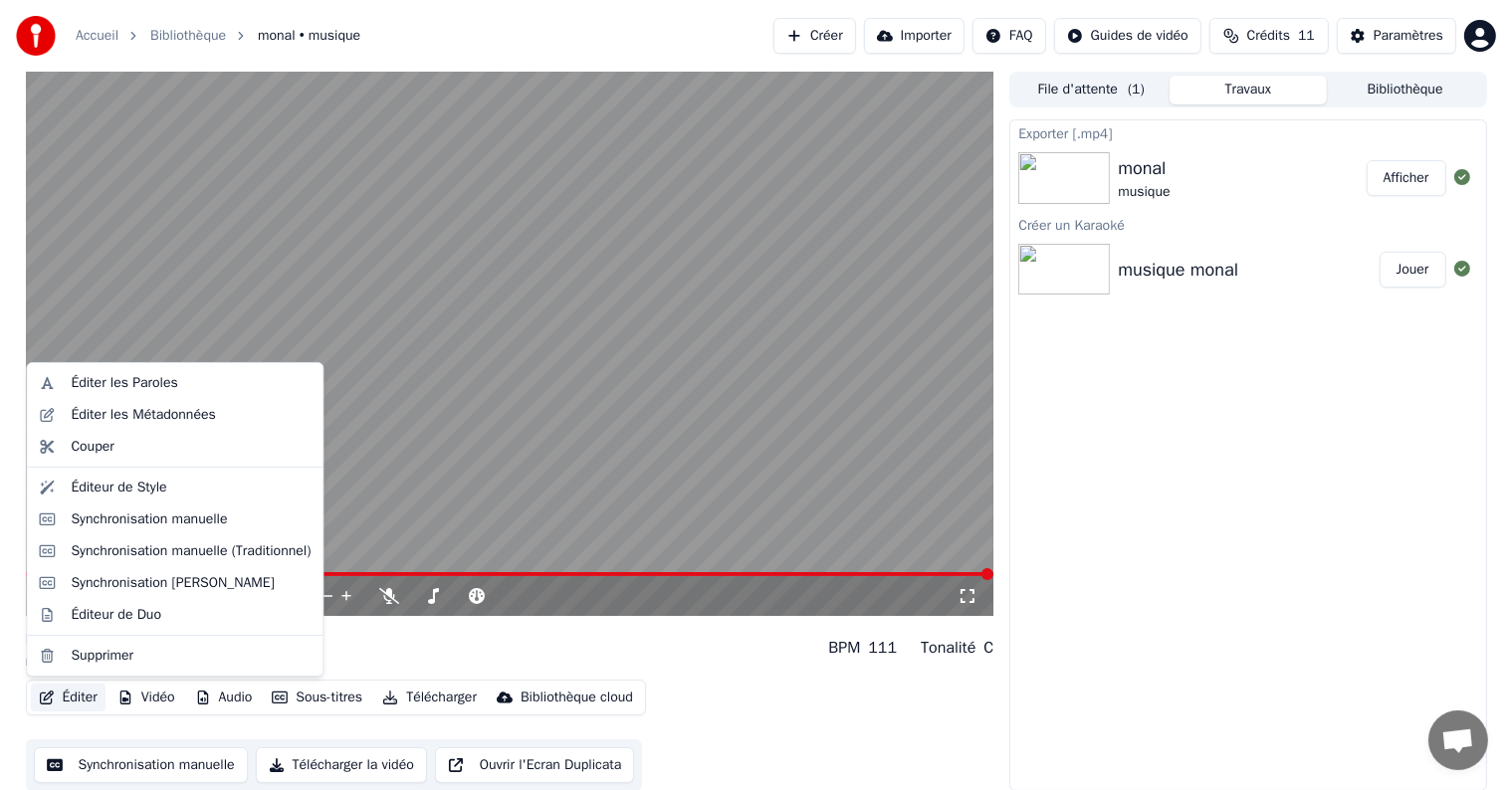 click on "Éditer" at bounding box center [68, 697] 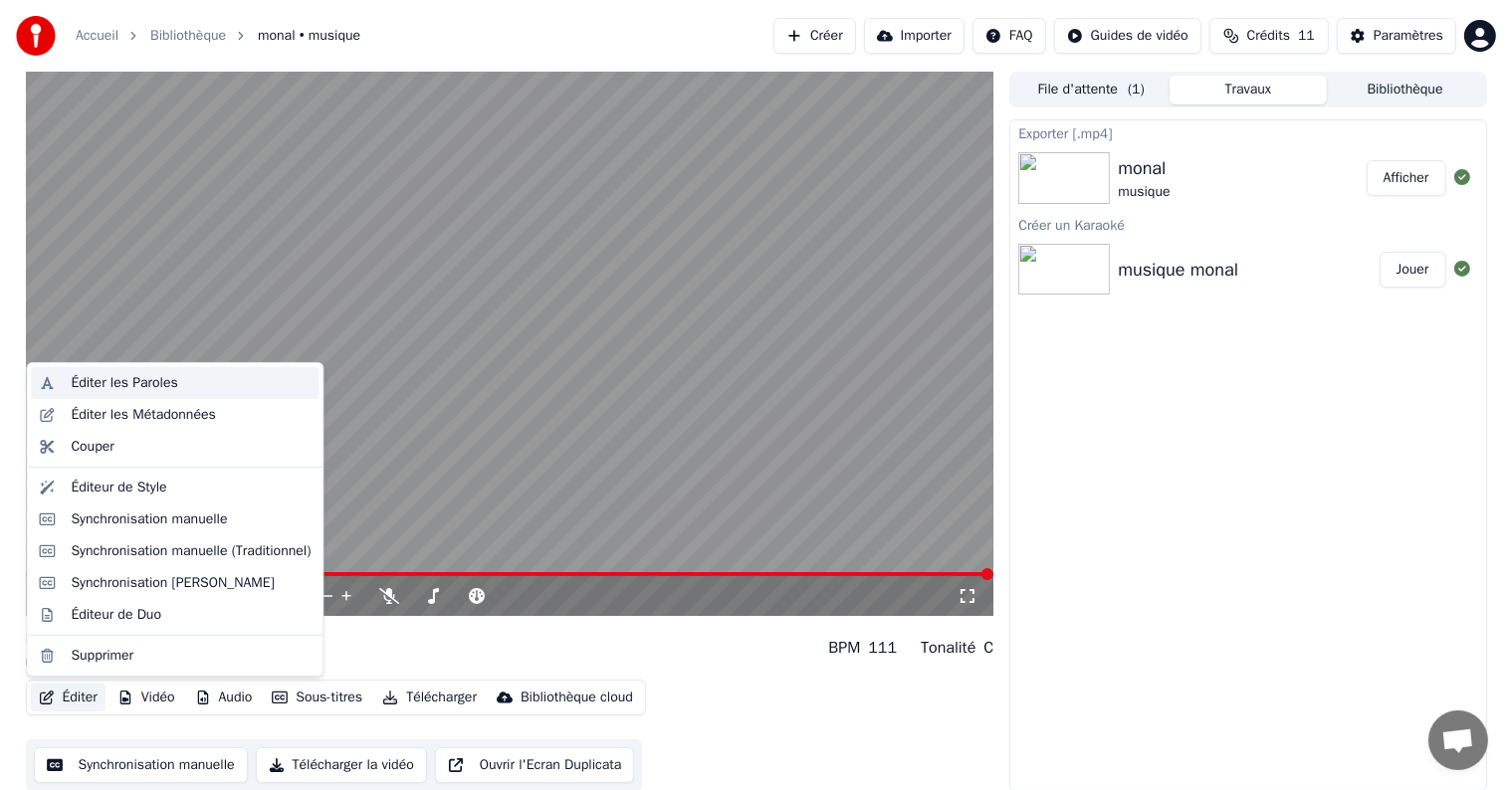 click on "Éditer les Paroles" at bounding box center (123, 383) 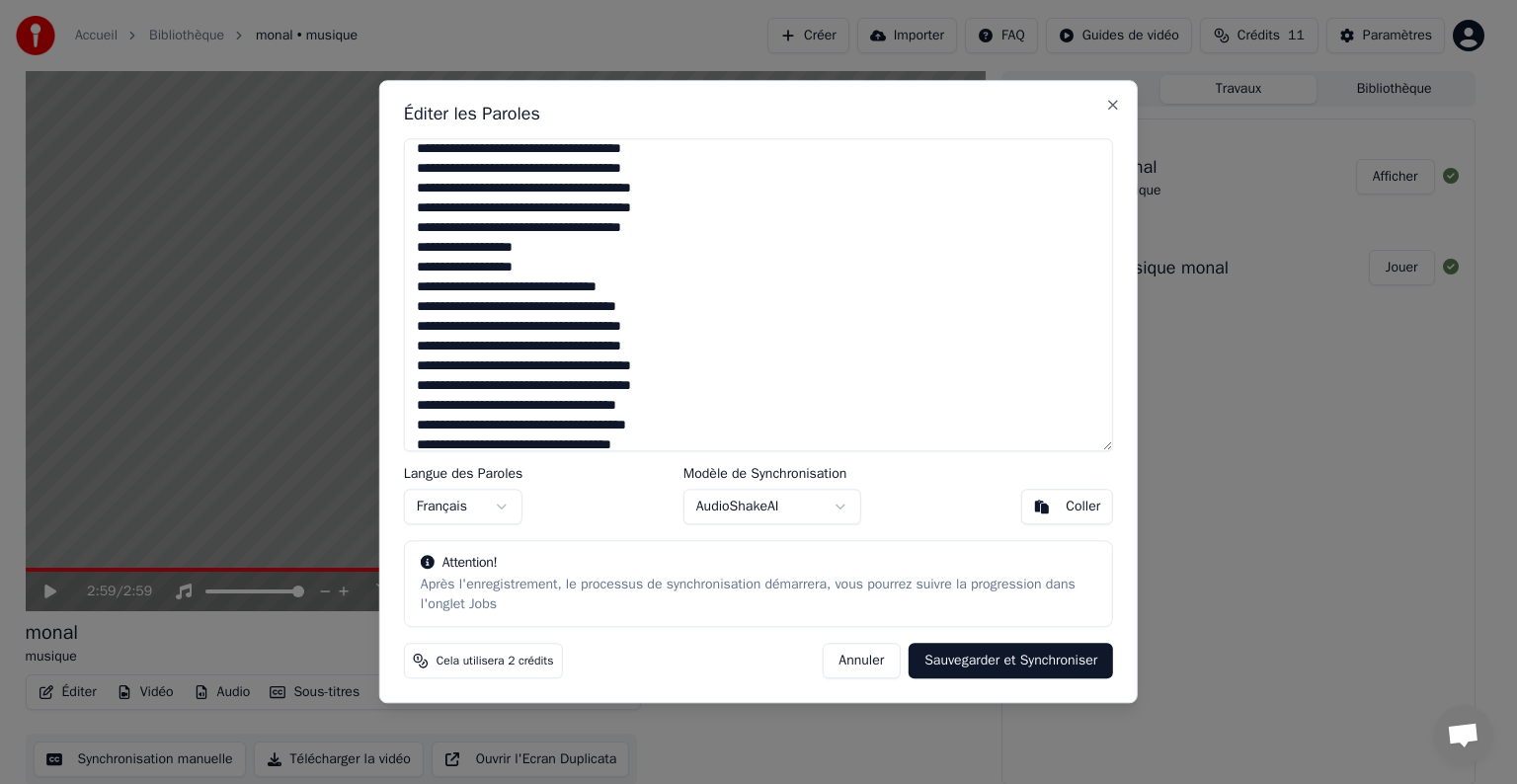 scroll, scrollTop: 0, scrollLeft: 0, axis: both 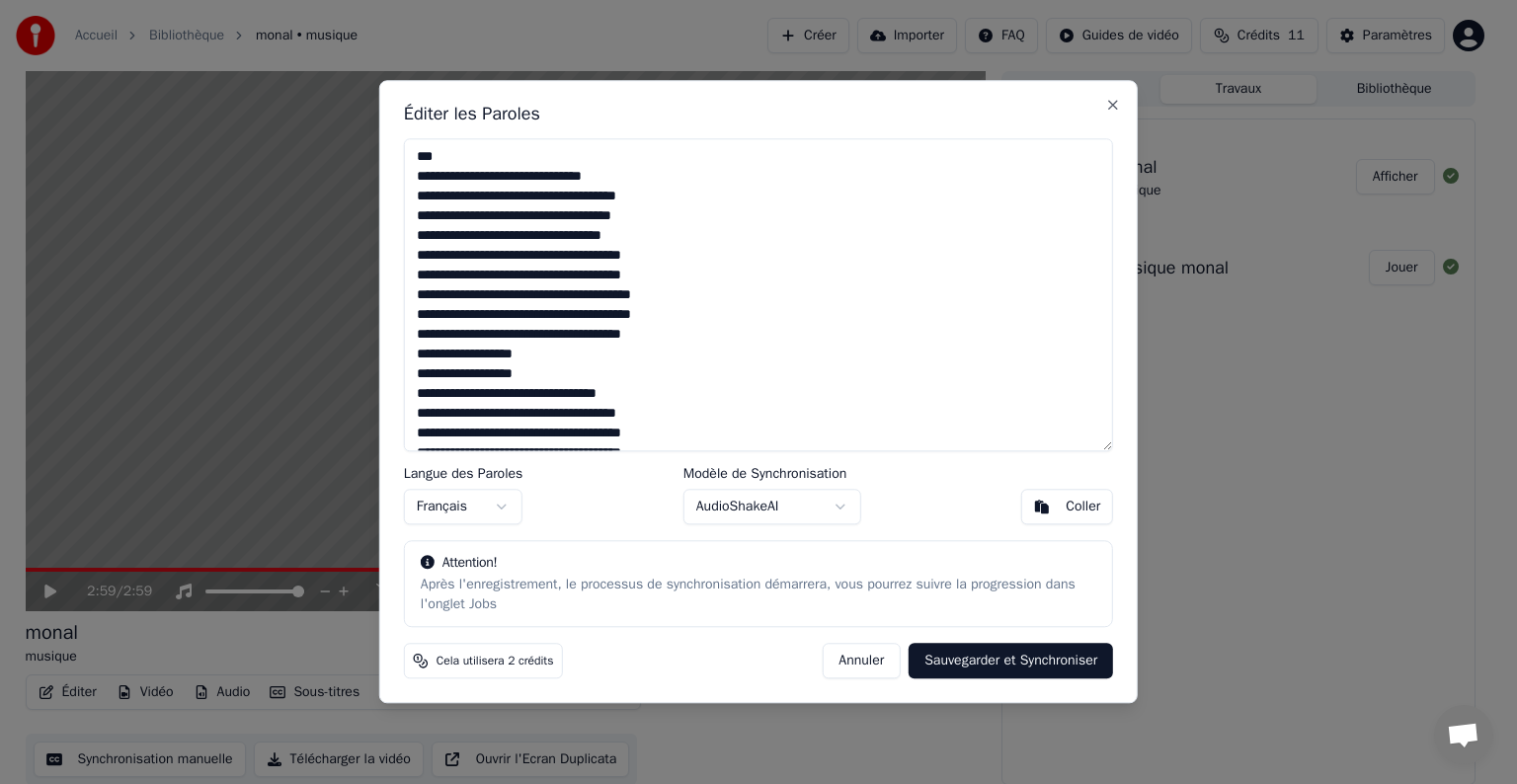 click on "**********" at bounding box center (758, 294) 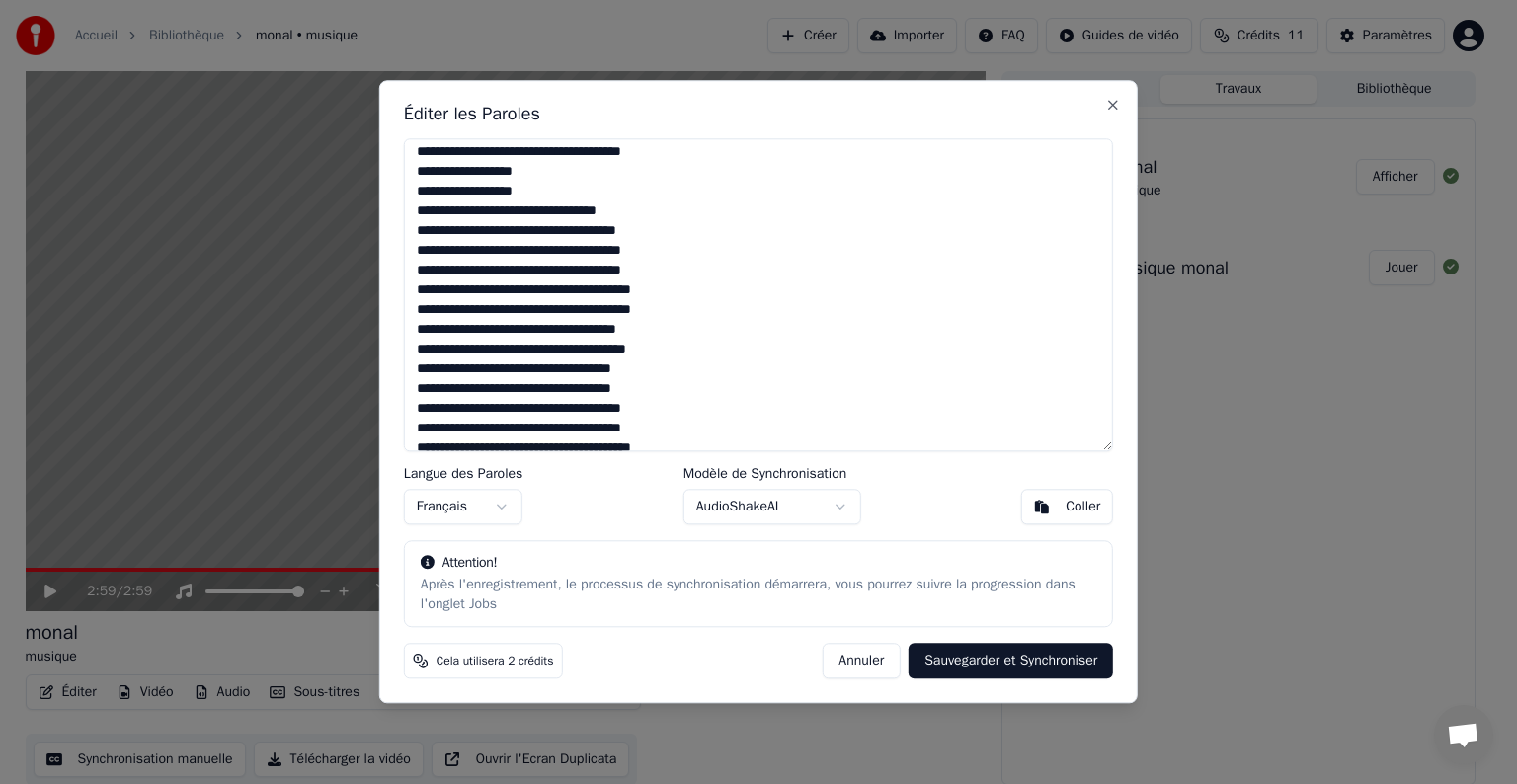 scroll, scrollTop: 197, scrollLeft: 0, axis: vertical 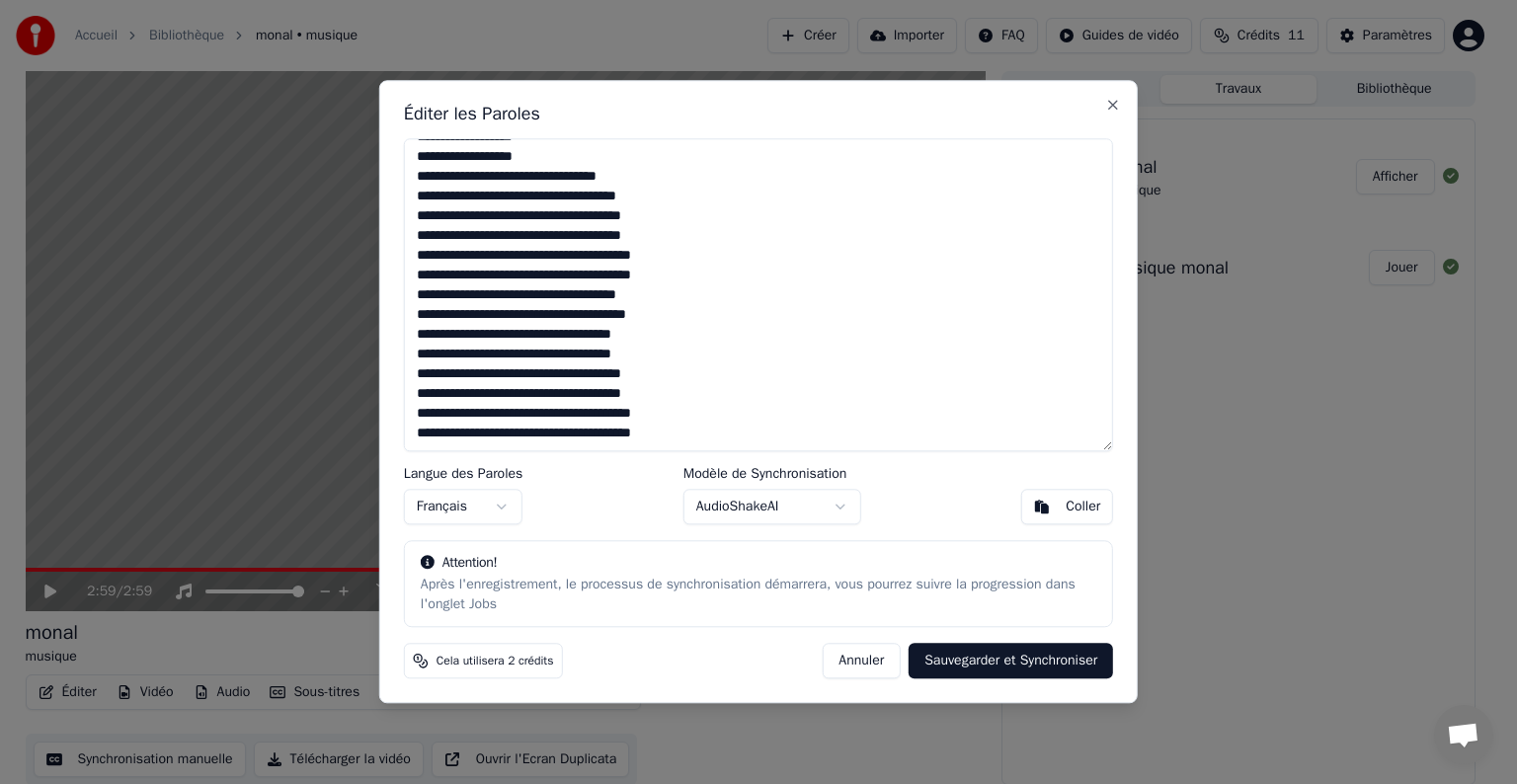 click on "**********" at bounding box center (758, 294) 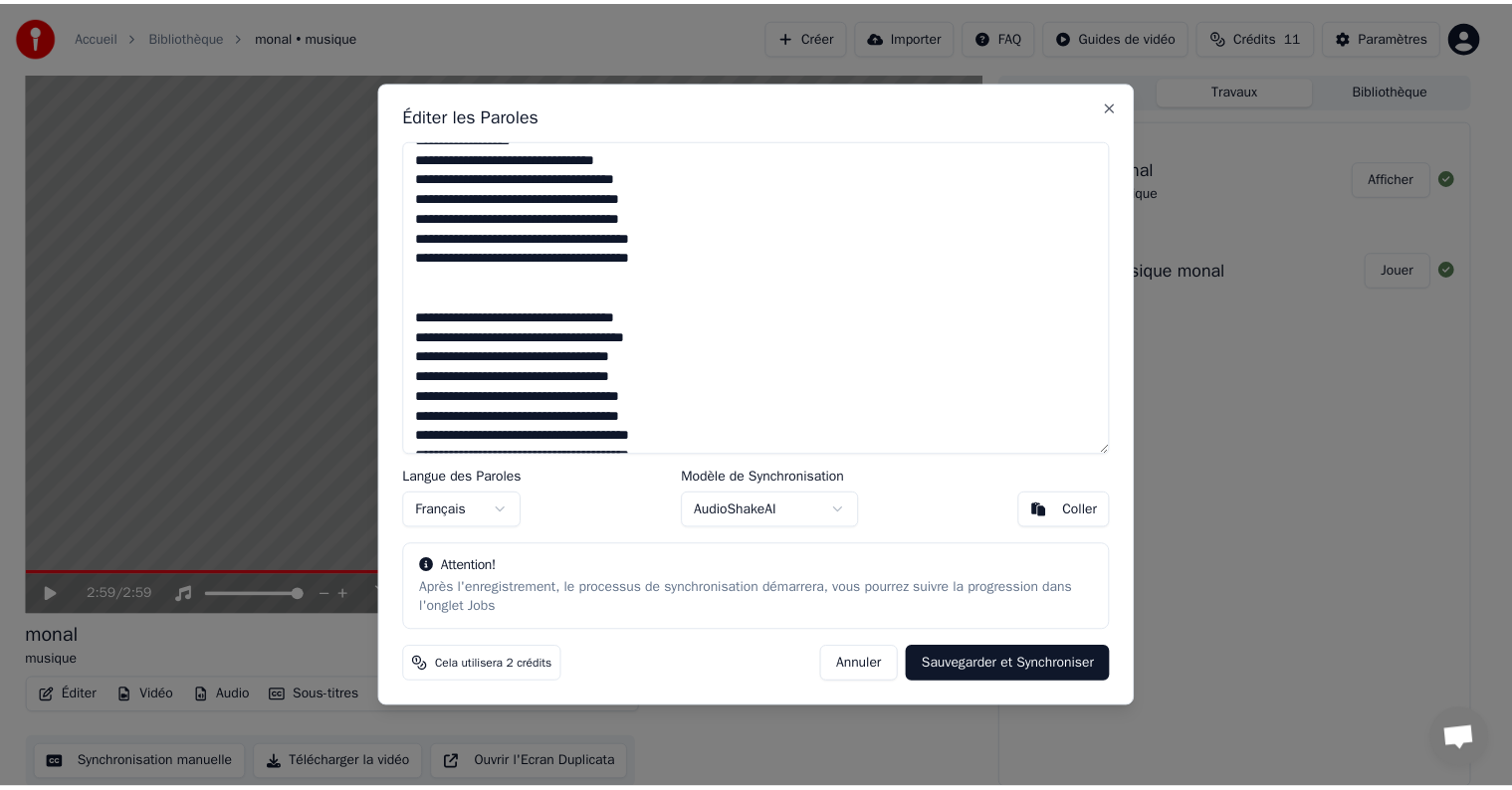 scroll, scrollTop: 239, scrollLeft: 0, axis: vertical 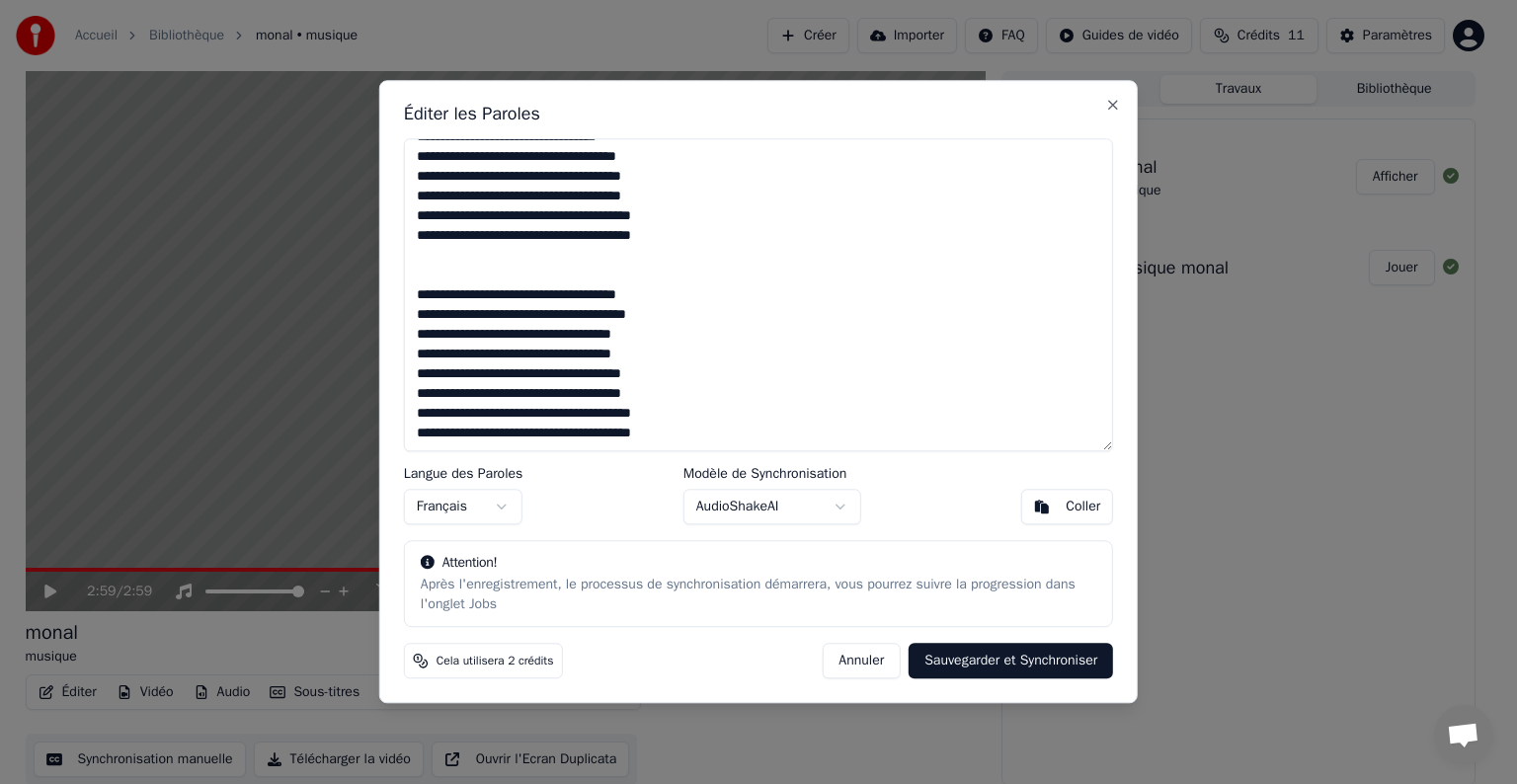 type on "**********" 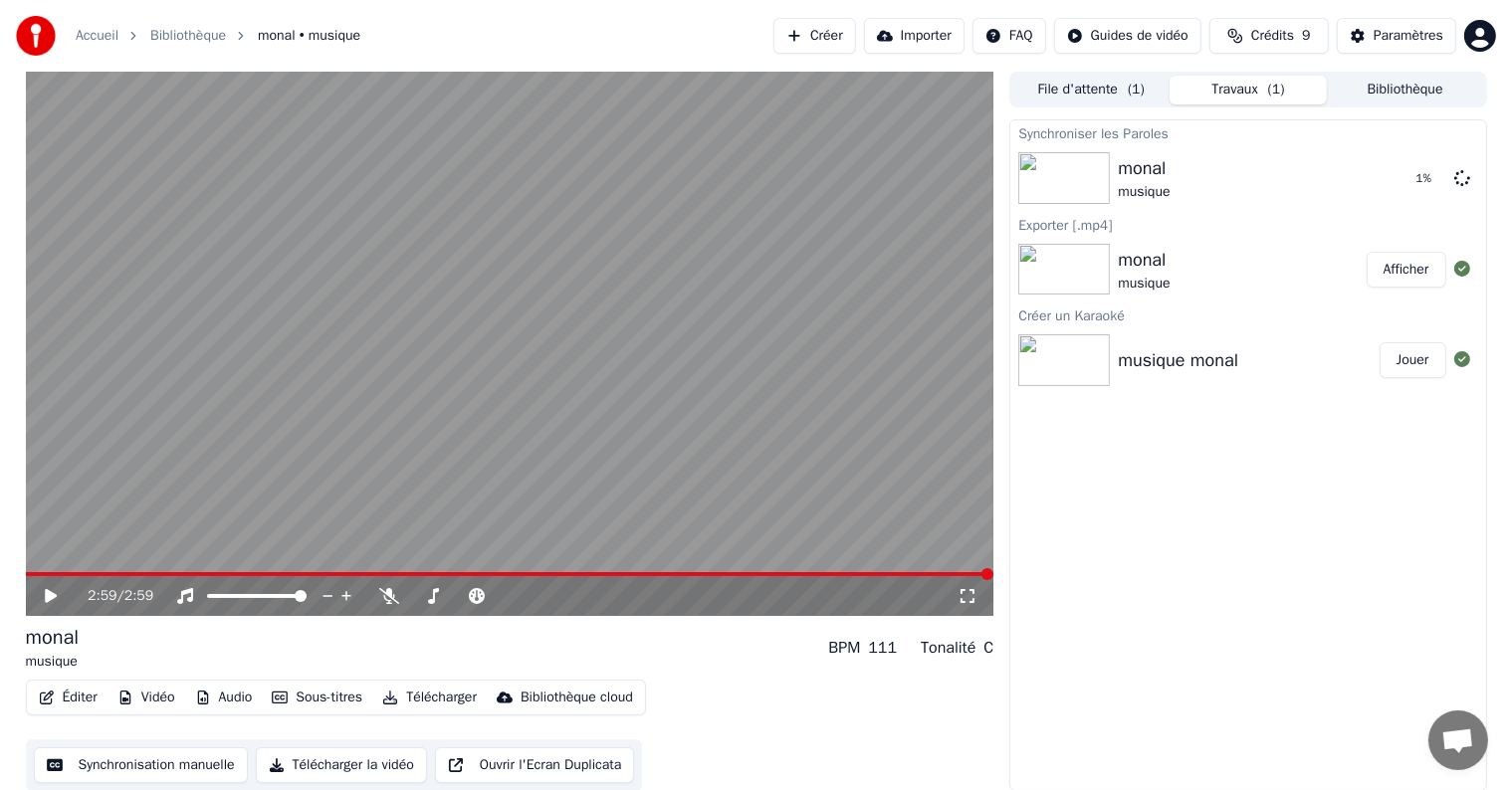 click 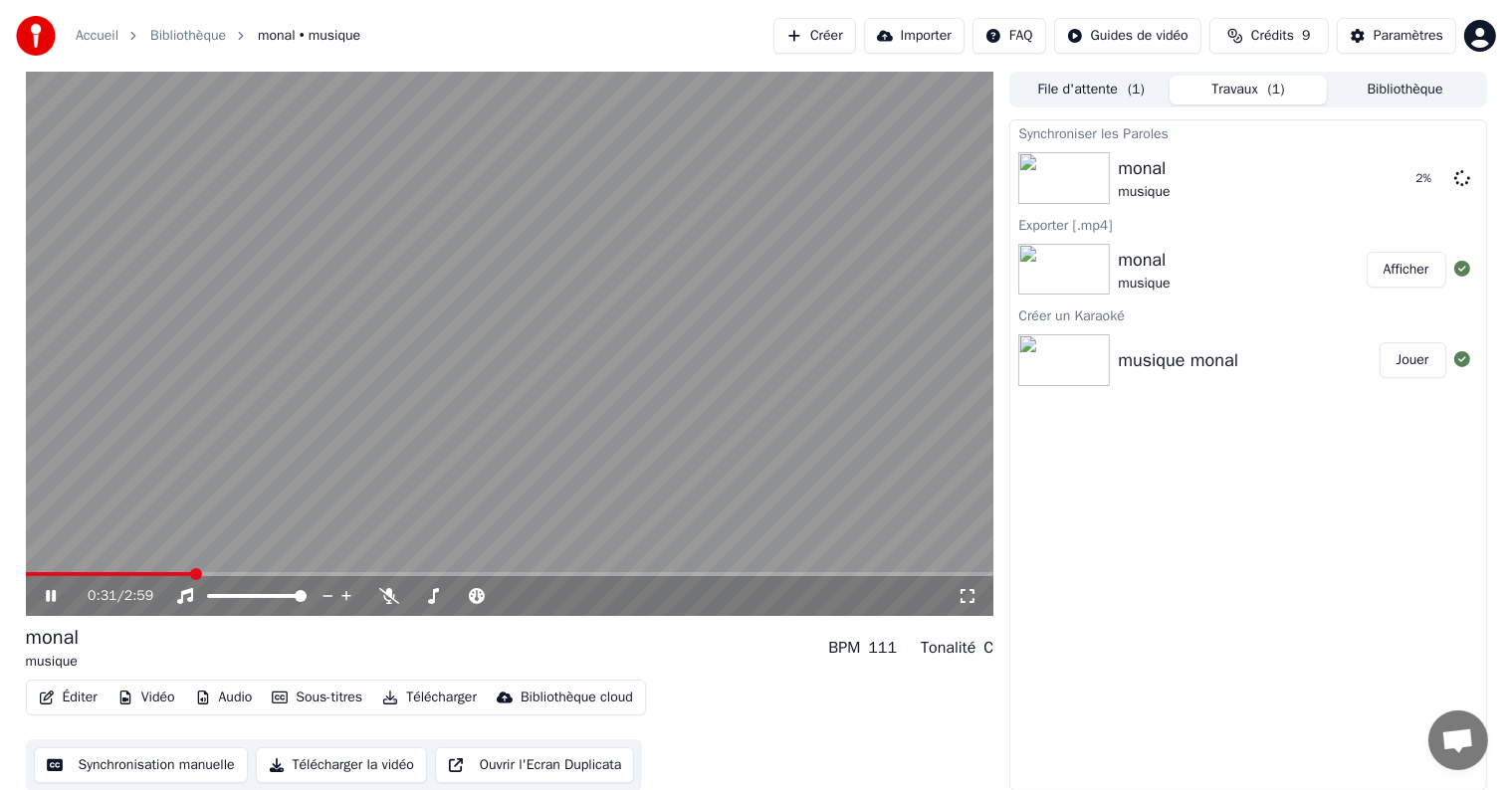 click at bounding box center [196, 574] 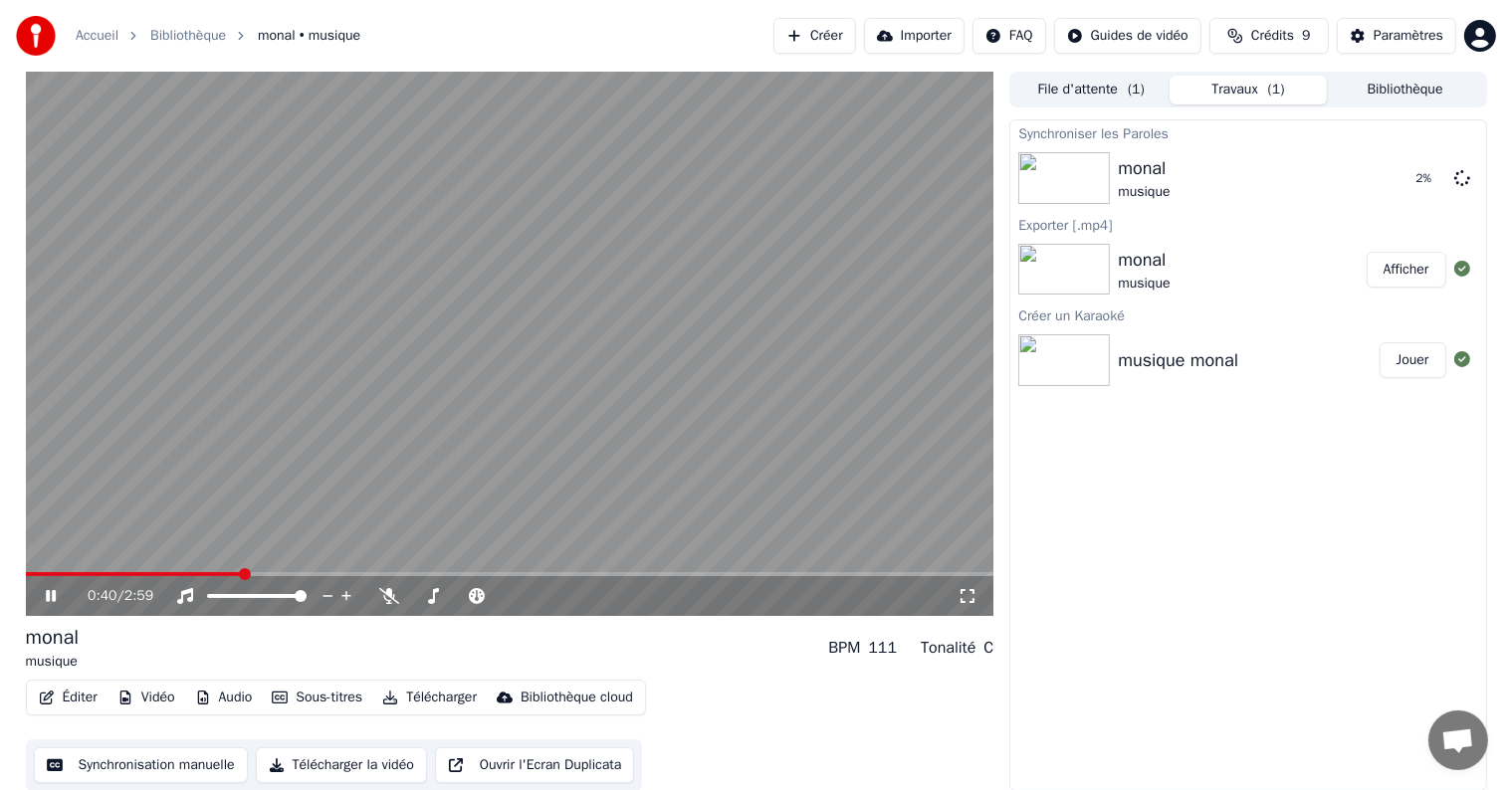 click at bounding box center (245, 574) 